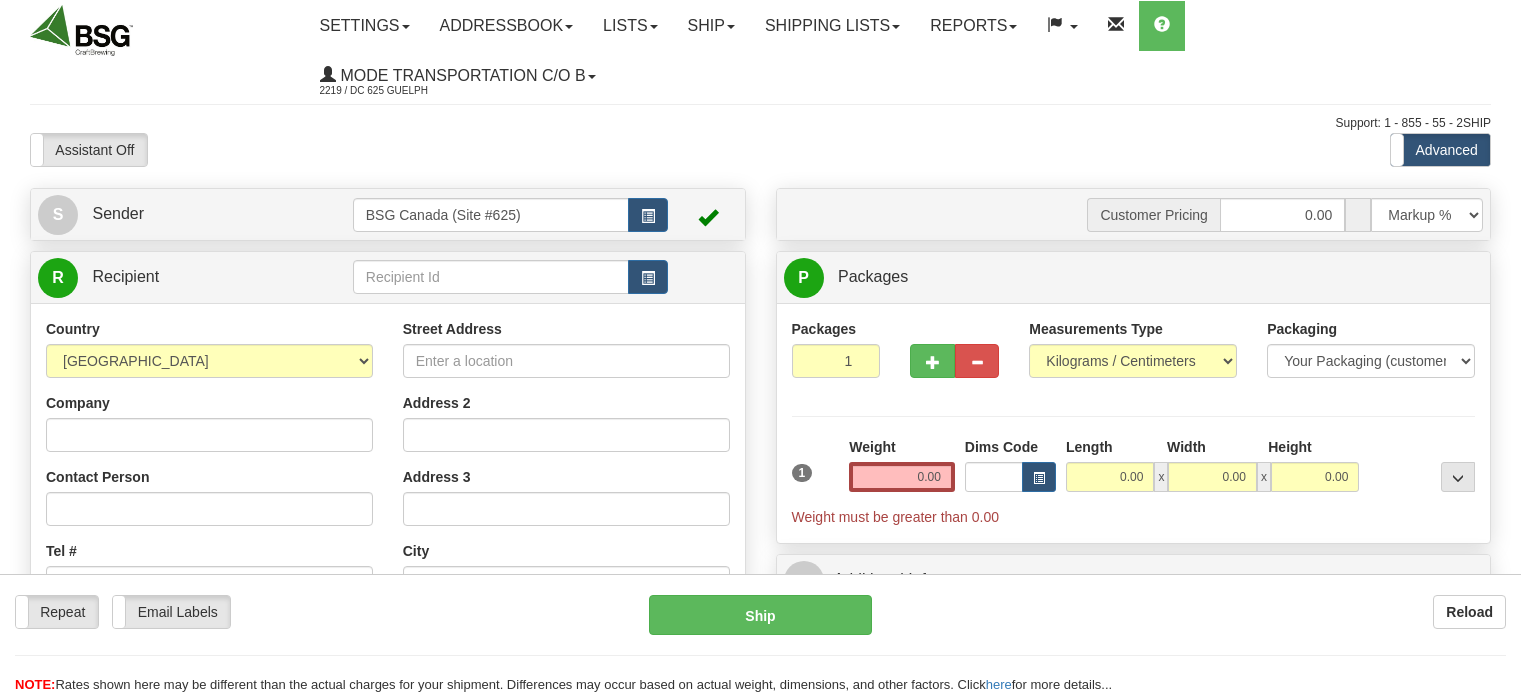 scroll, scrollTop: 0, scrollLeft: 0, axis: both 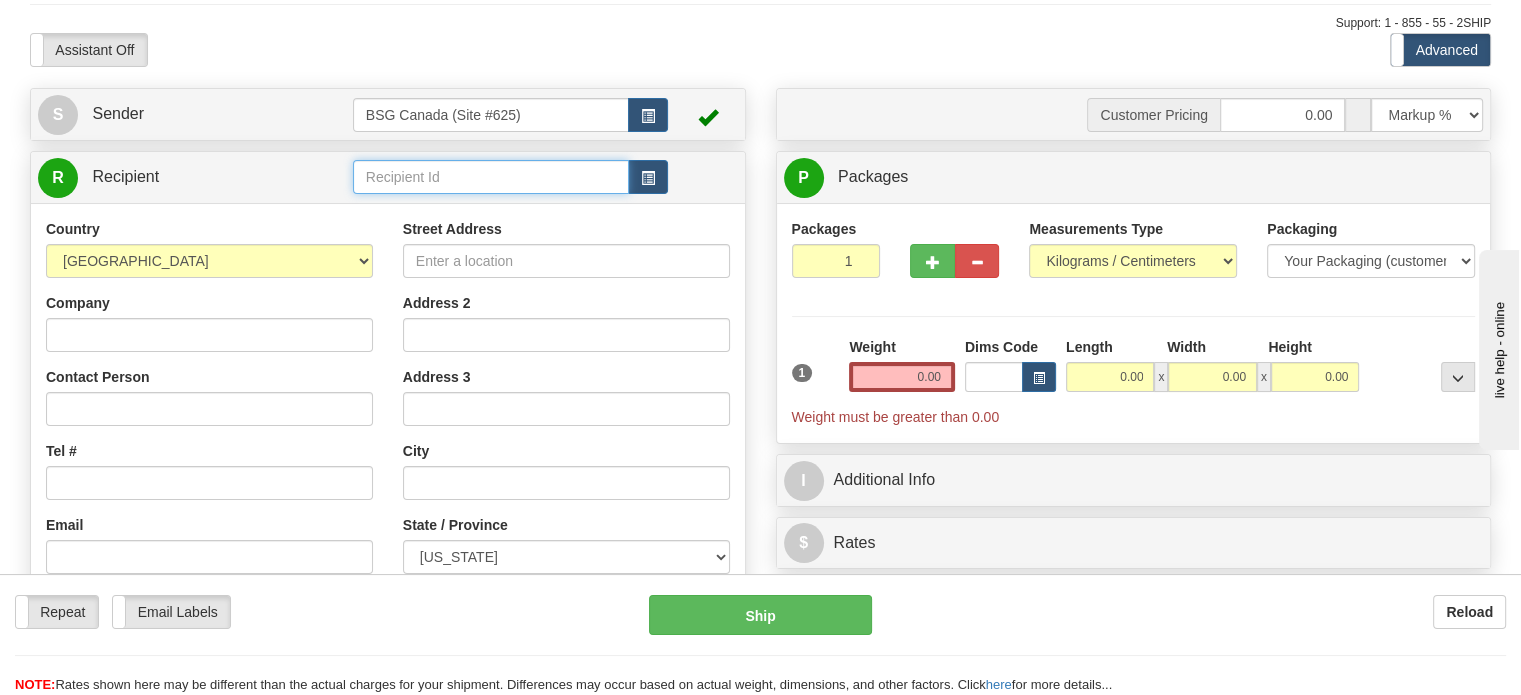 drag, startPoint x: 406, startPoint y: 179, endPoint x: 750, endPoint y: 226, distance: 347.19592 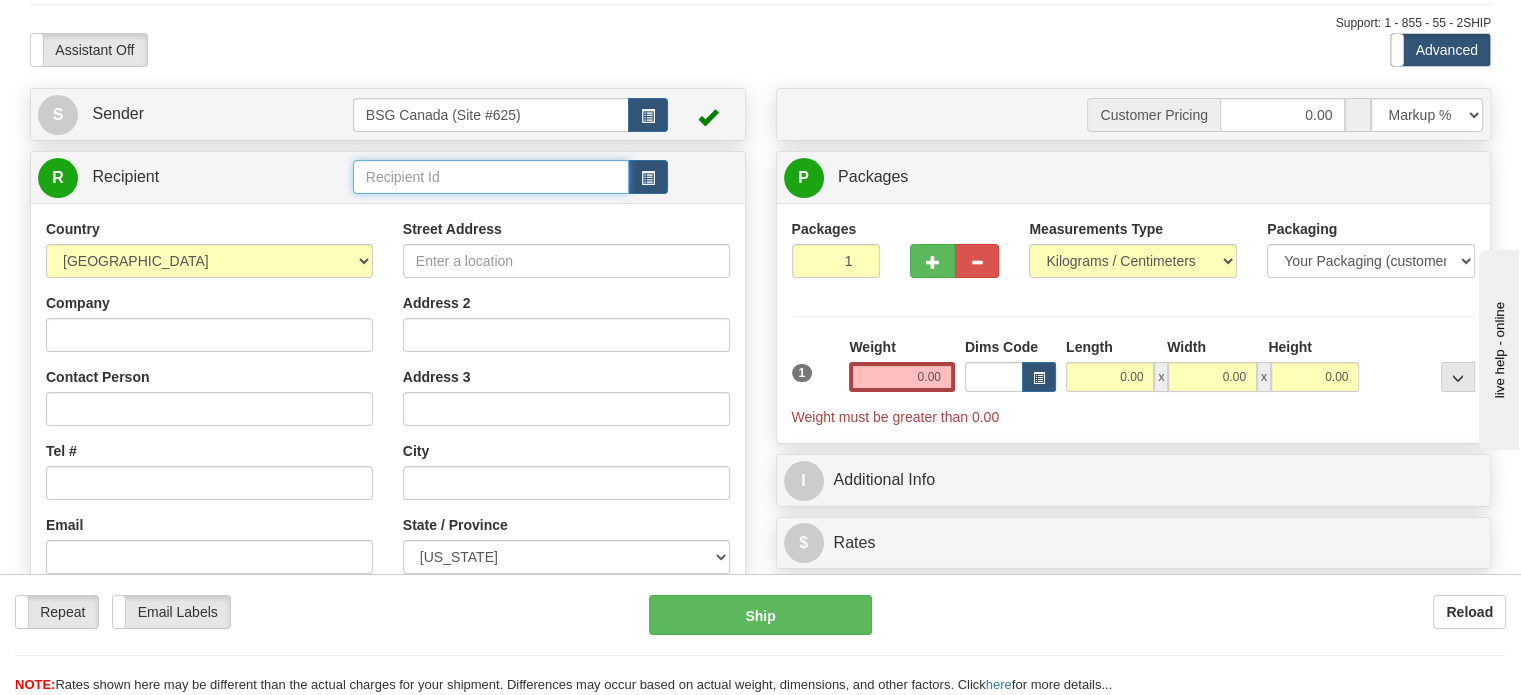 click at bounding box center (491, 177) 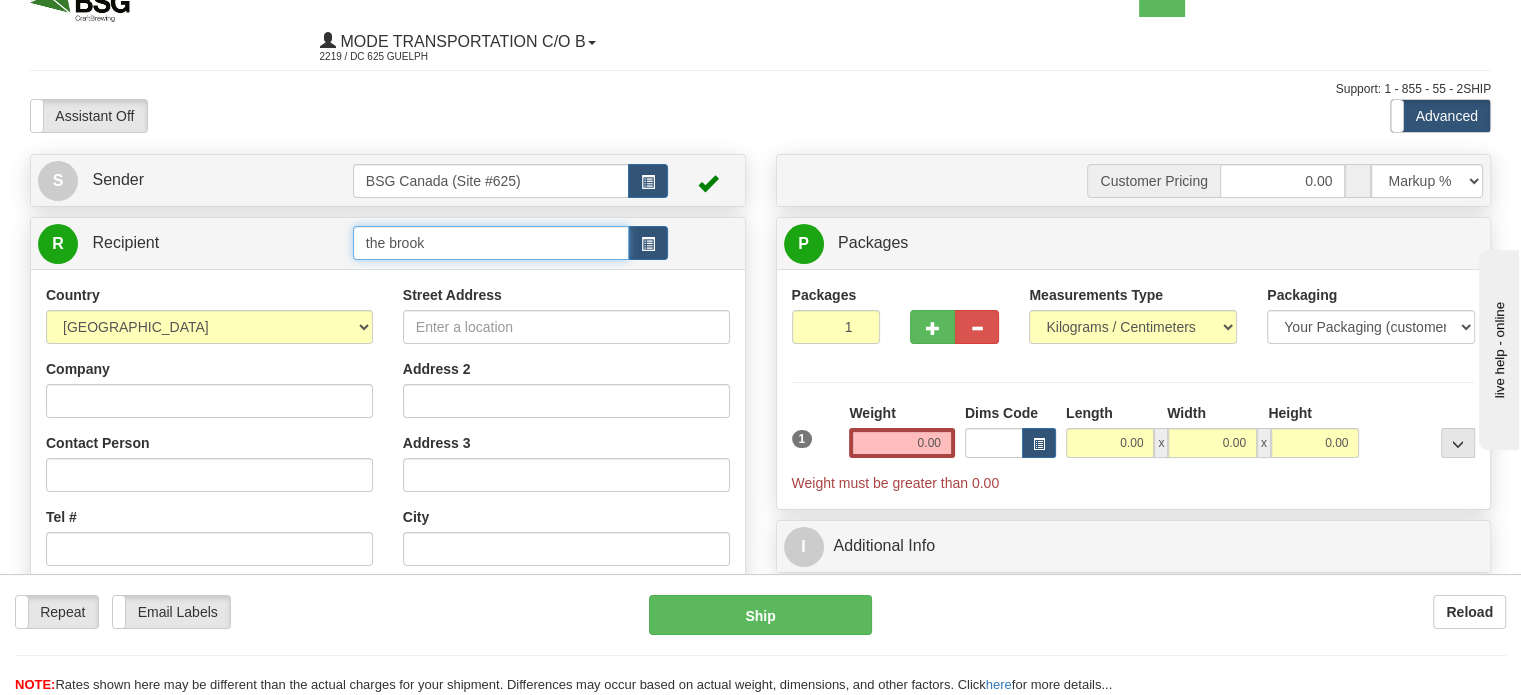 scroll, scrollTop: 0, scrollLeft: 0, axis: both 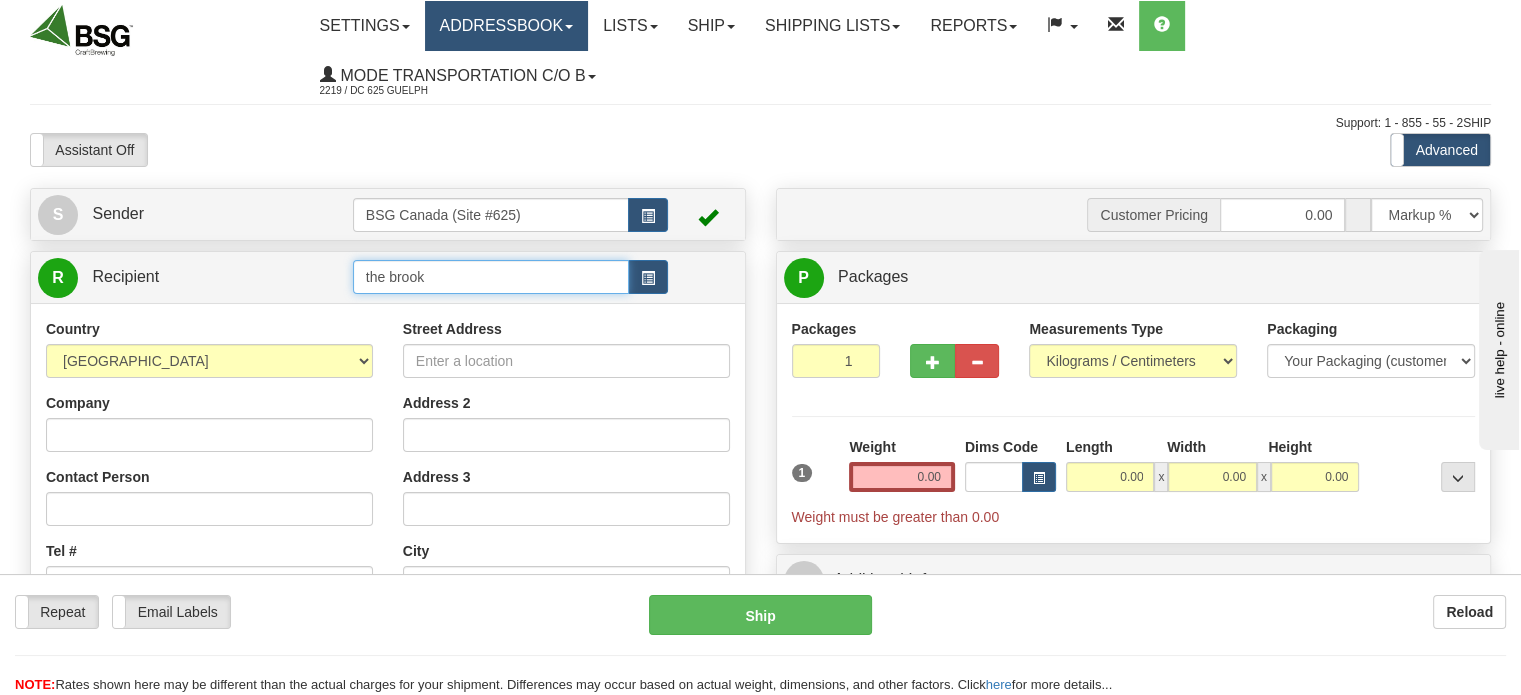 type on "the brook" 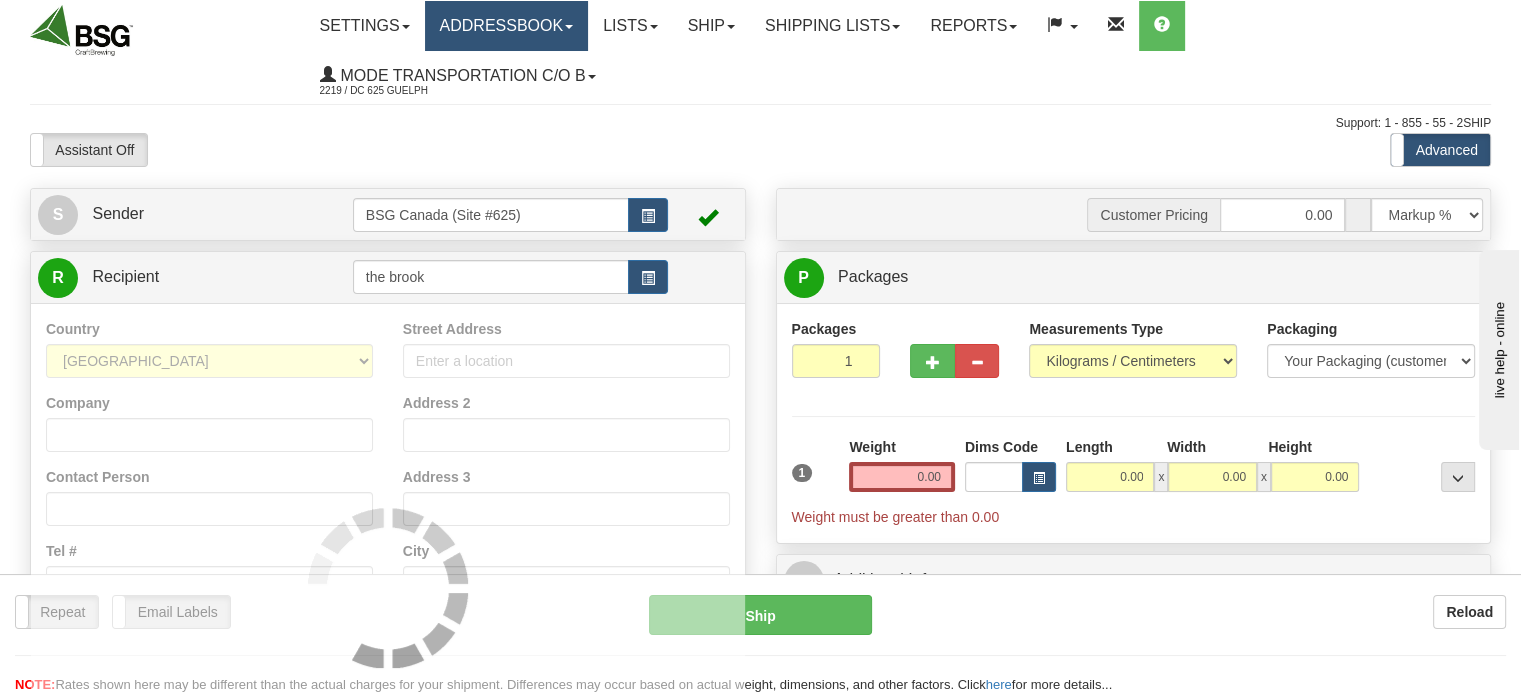 click on "Addressbook" at bounding box center (507, 26) 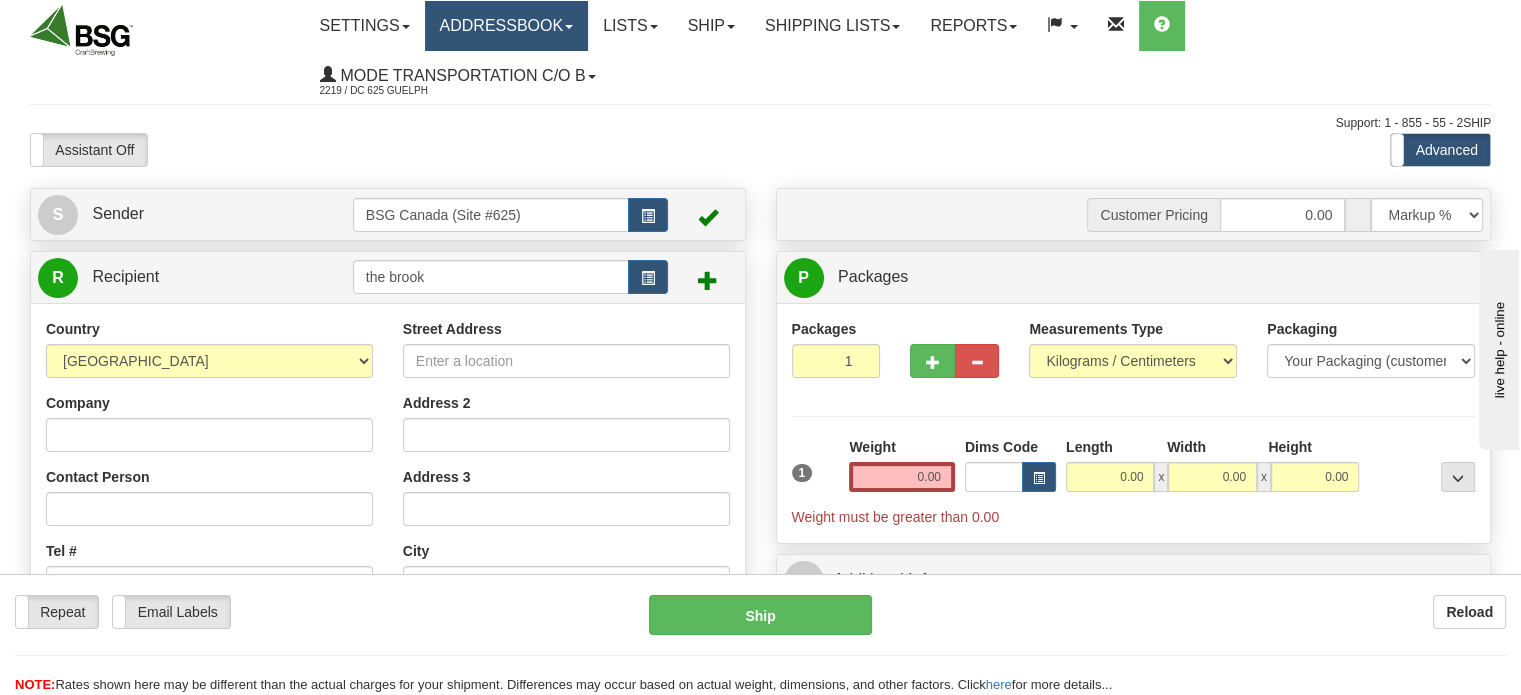 click on "Addressbook" at bounding box center [507, 26] 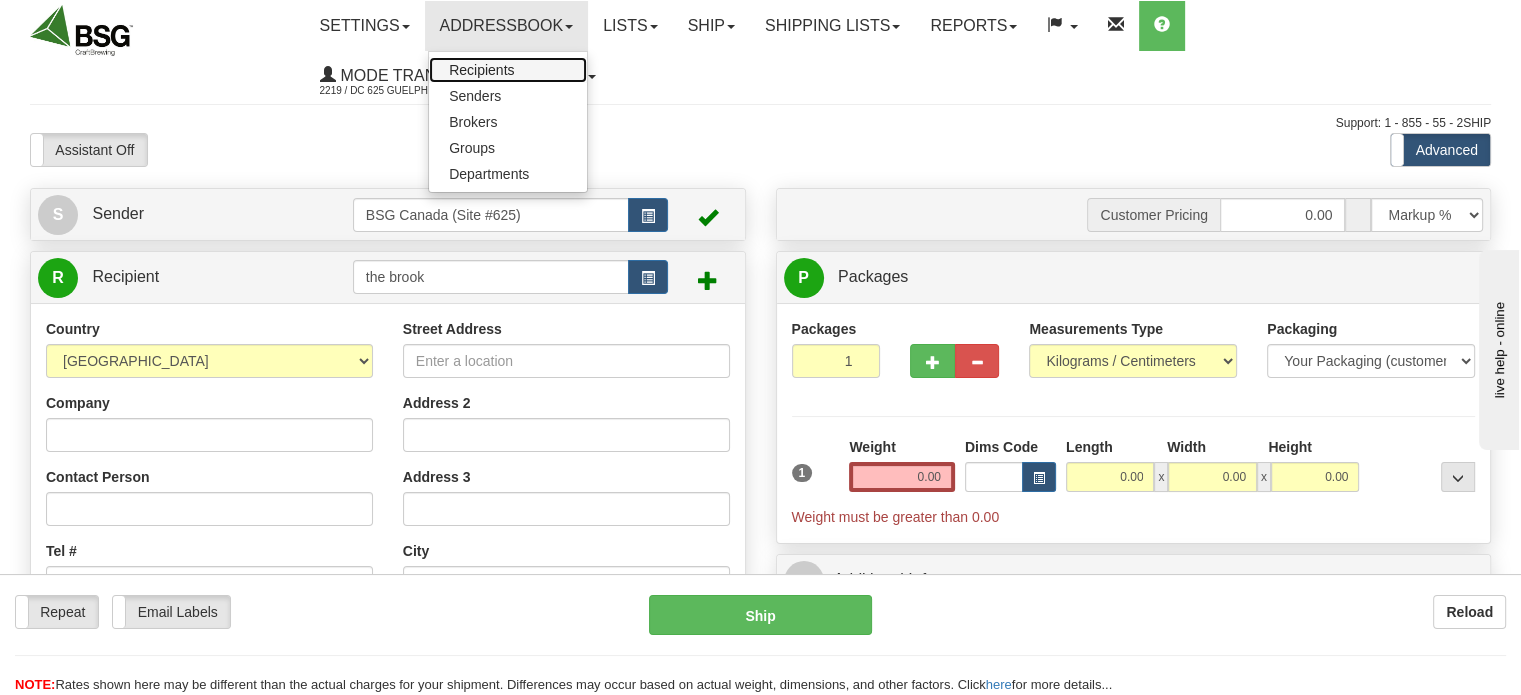 click on "Recipients" at bounding box center [481, 70] 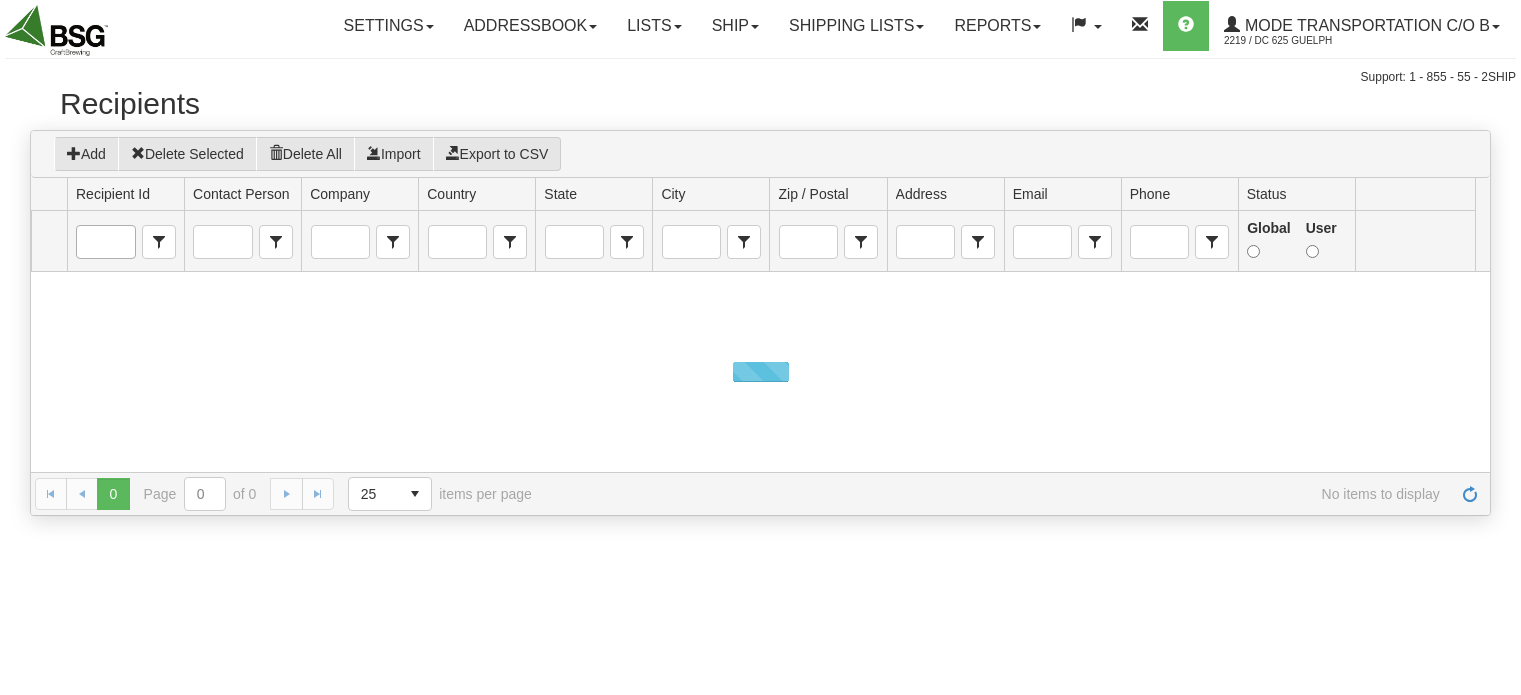 scroll, scrollTop: 0, scrollLeft: 0, axis: both 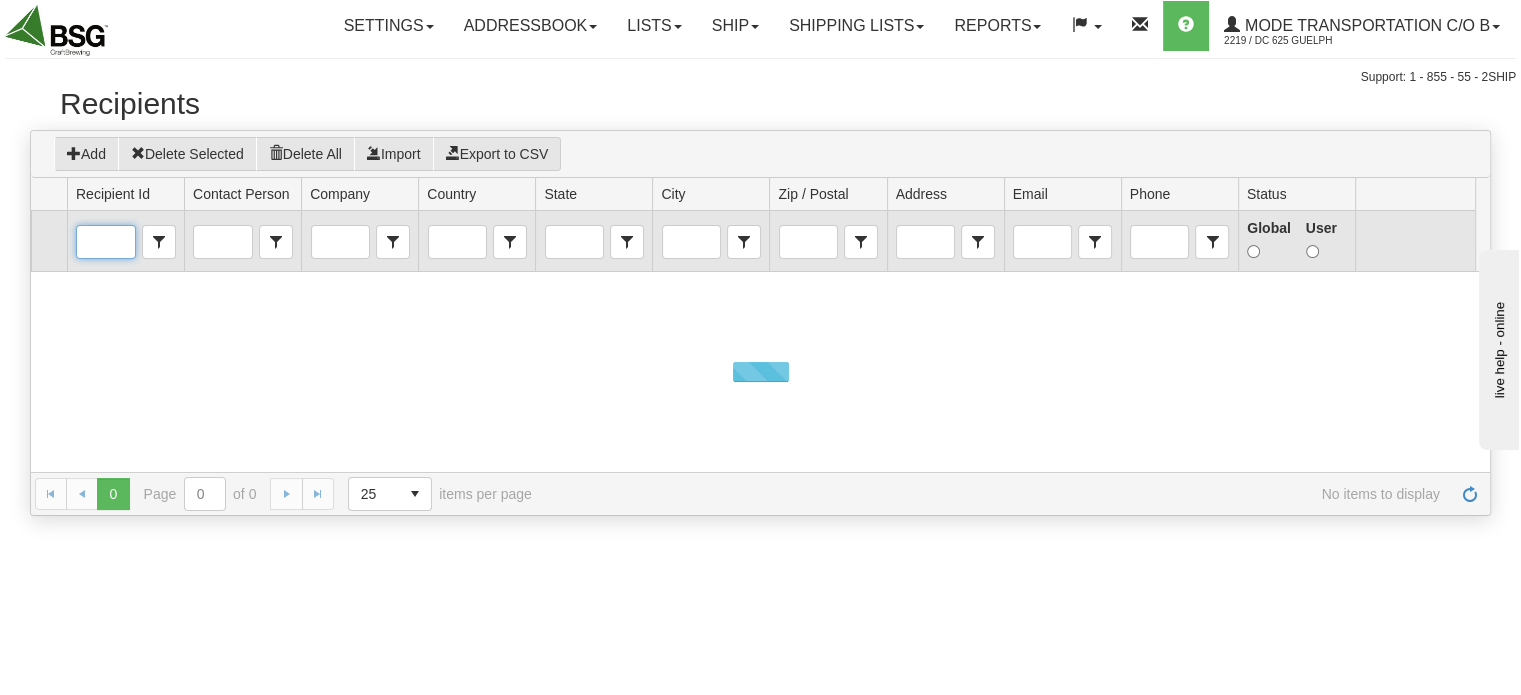 click at bounding box center [105, 242] 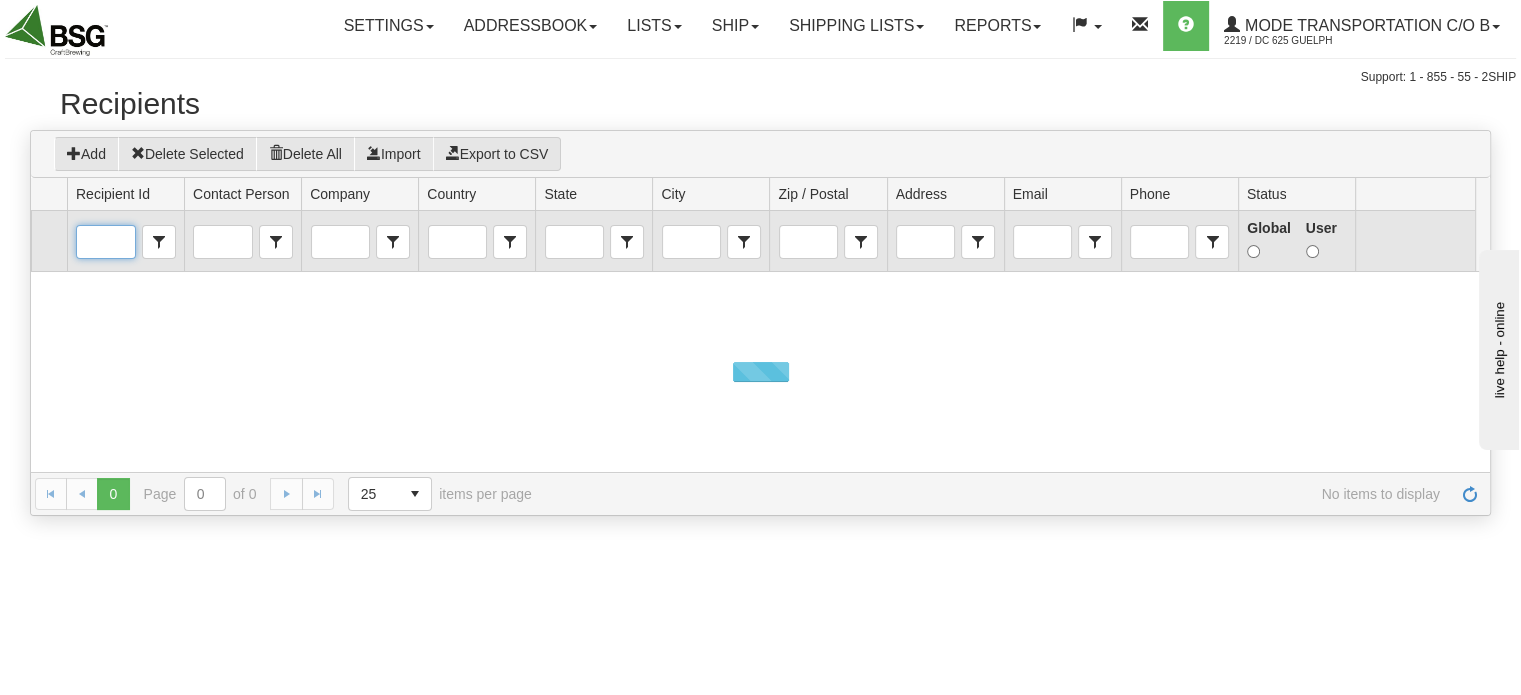 scroll, scrollTop: 0, scrollLeft: 0, axis: both 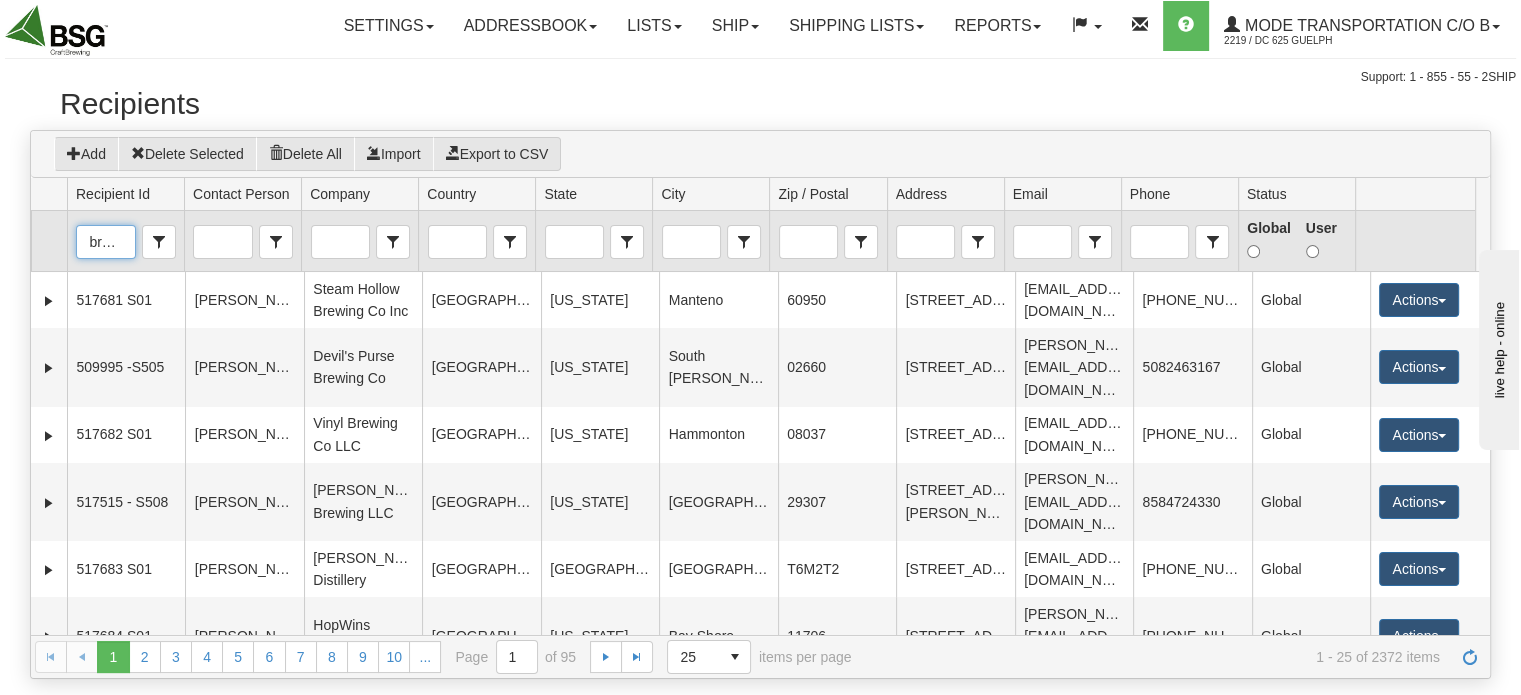 type on "brook" 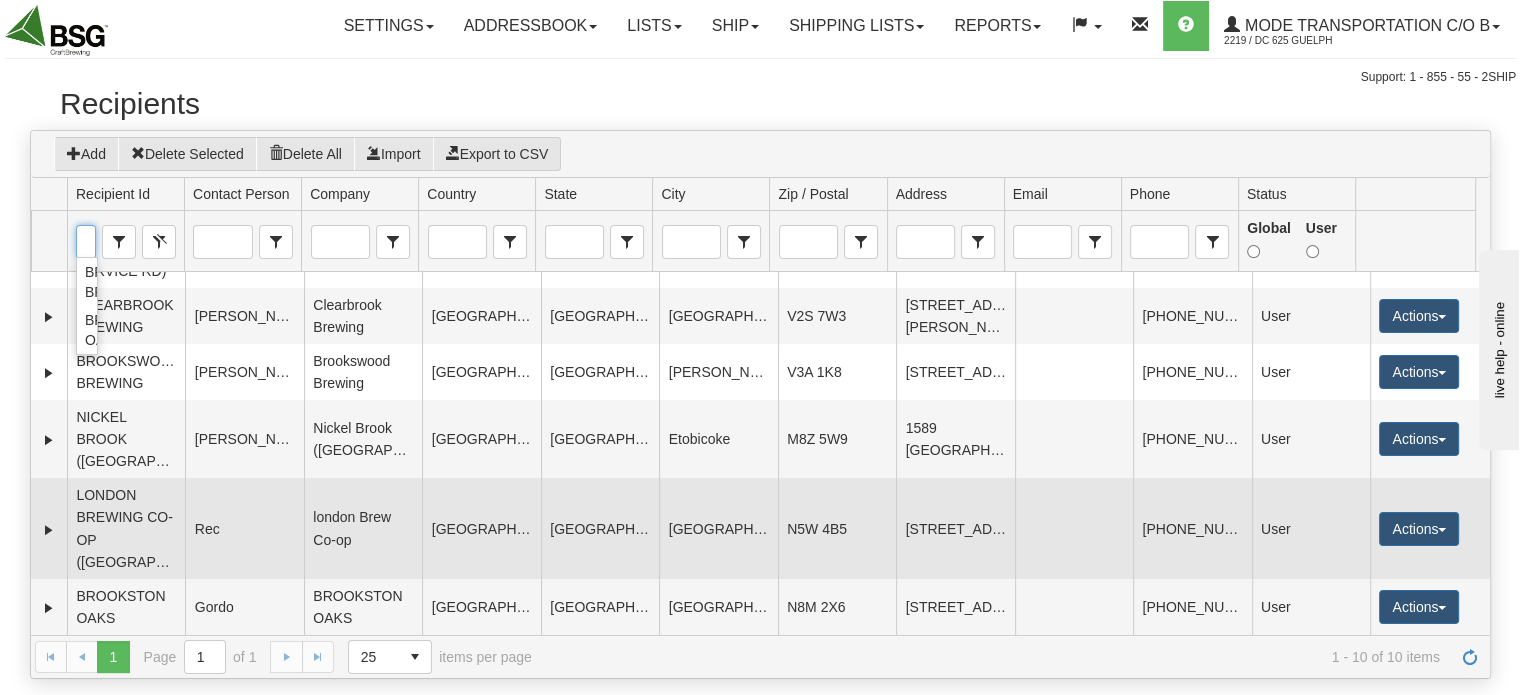 scroll, scrollTop: 0, scrollLeft: 0, axis: both 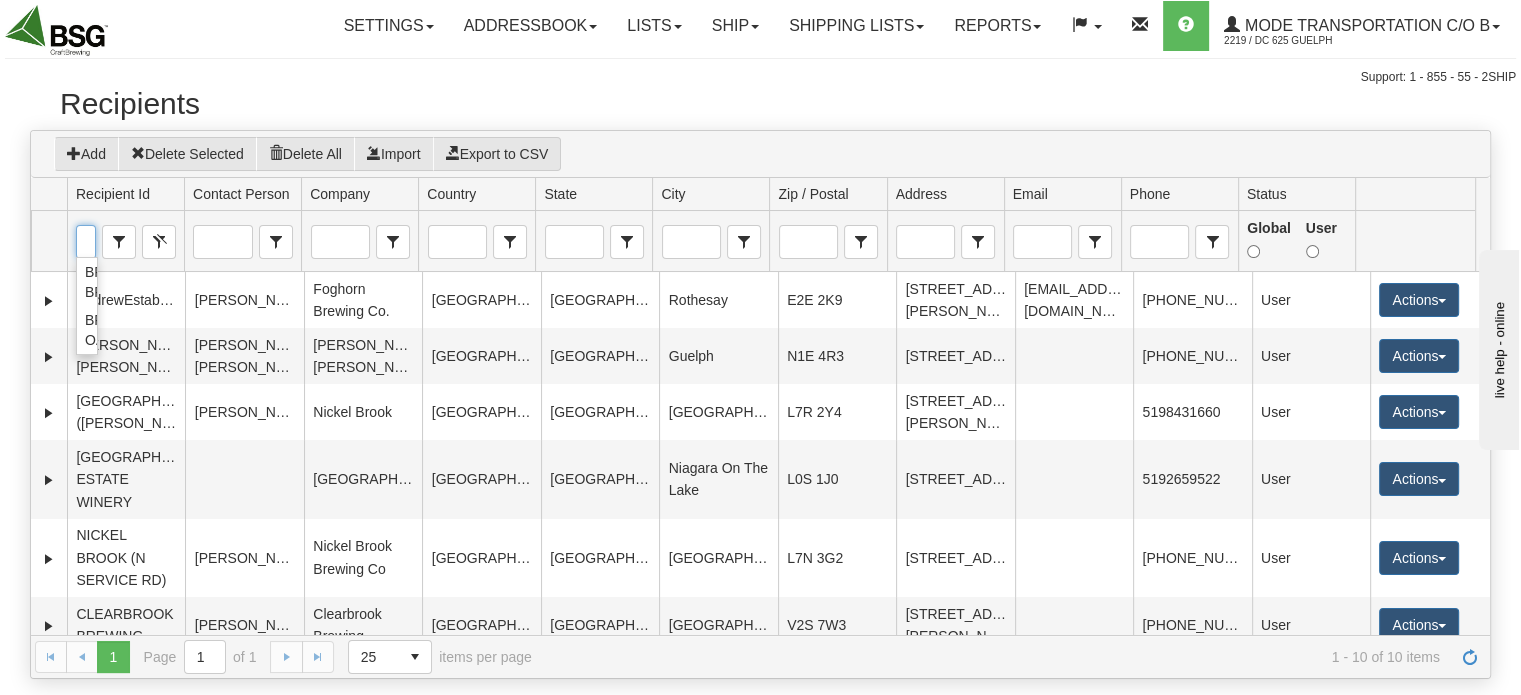 click at bounding box center (760, 56) 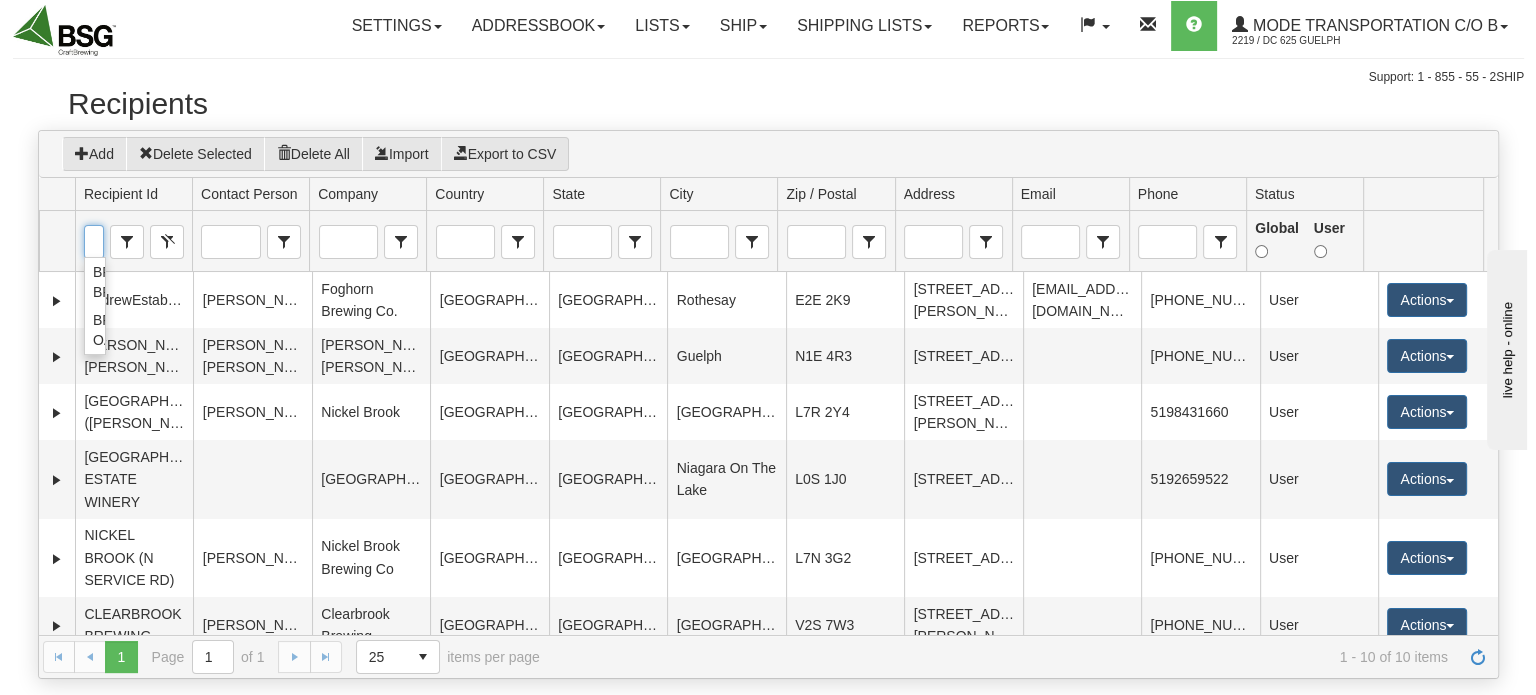 scroll, scrollTop: 0, scrollLeft: 0, axis: both 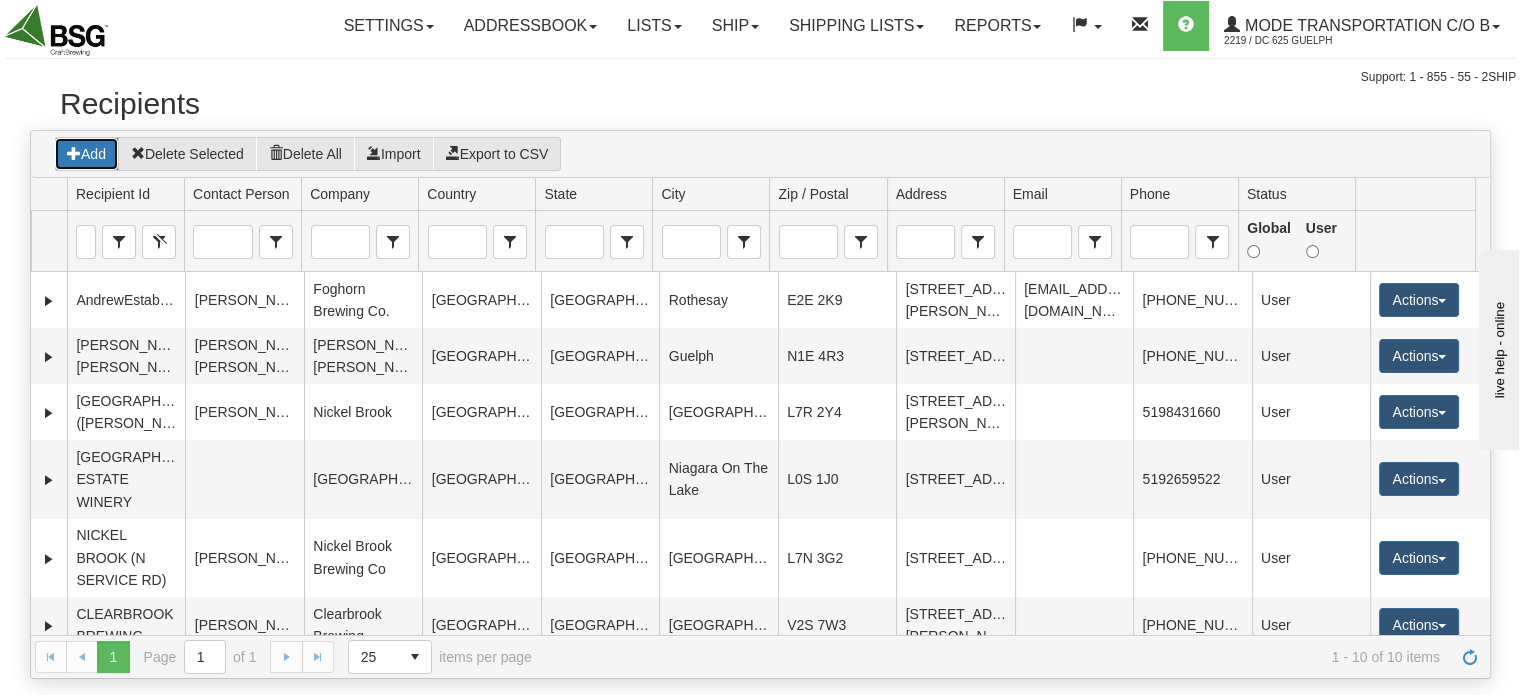 click on "Add" at bounding box center [86, 154] 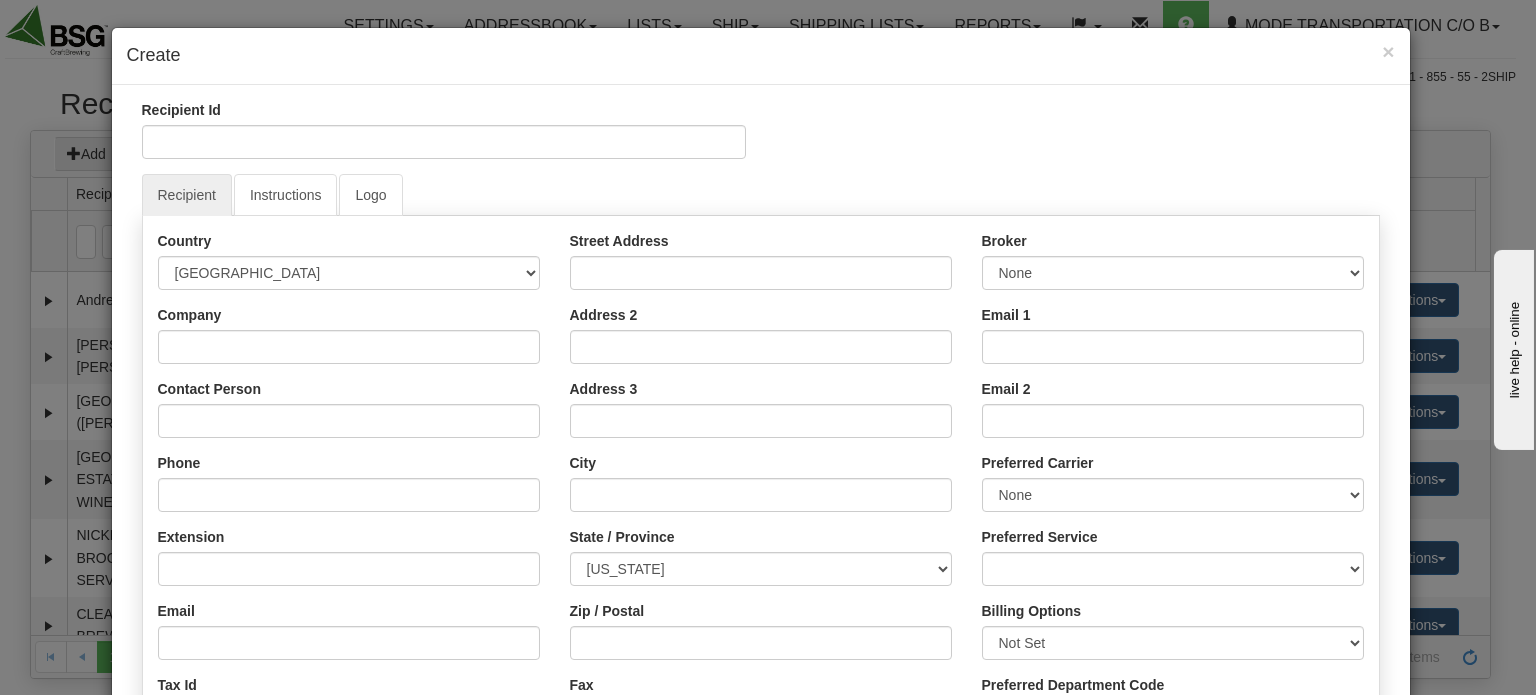 scroll, scrollTop: 0, scrollLeft: 0, axis: both 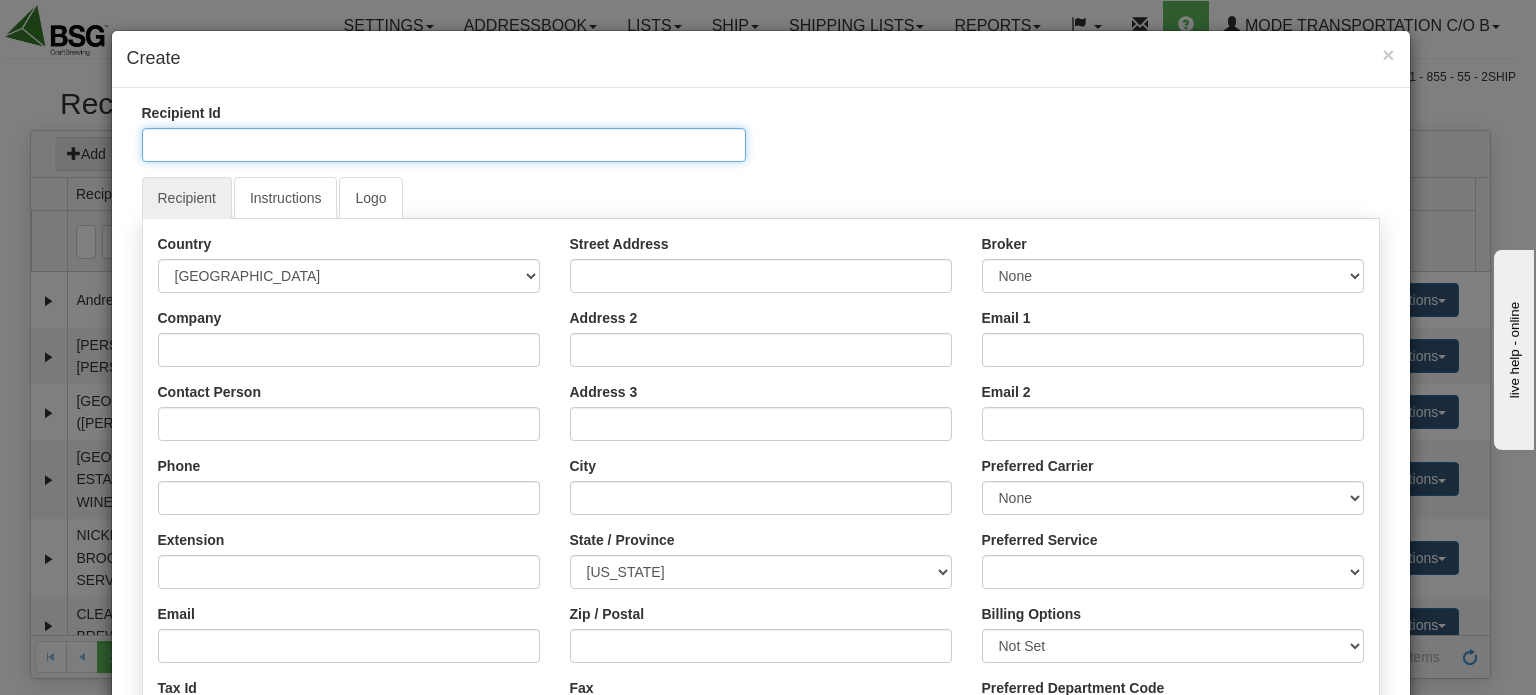 click on "Recipient Id" at bounding box center [444, 145] 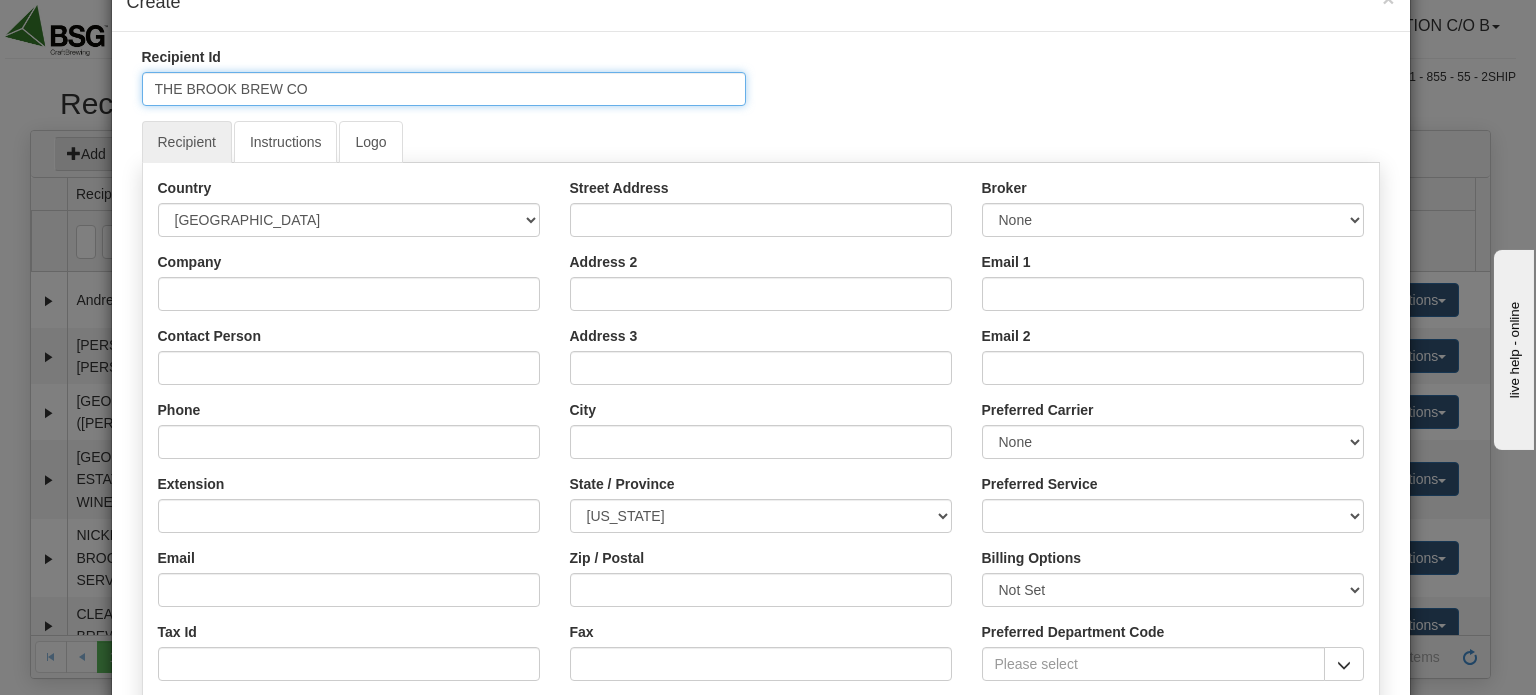 scroll, scrollTop: 100, scrollLeft: 0, axis: vertical 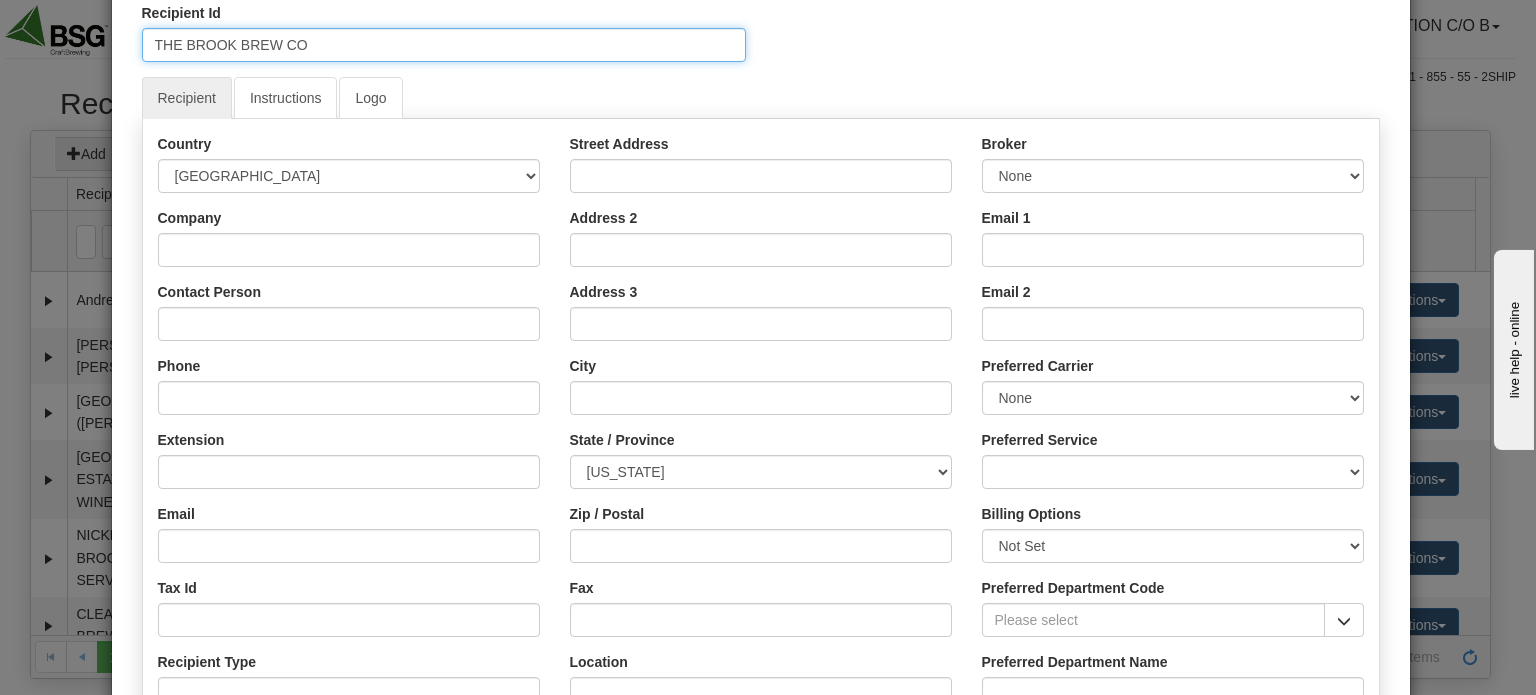 type on "THE BROOK BREW CO" 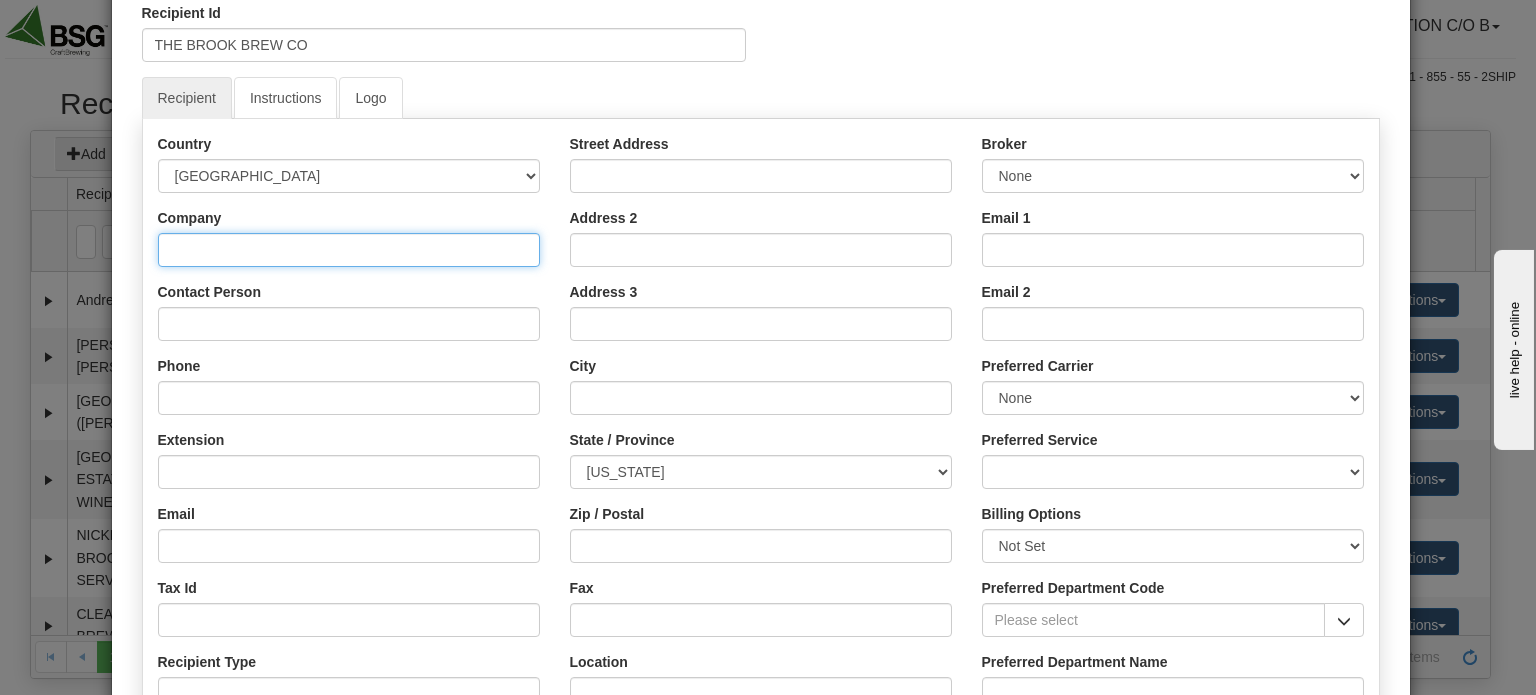click on "Company" at bounding box center [349, 250] 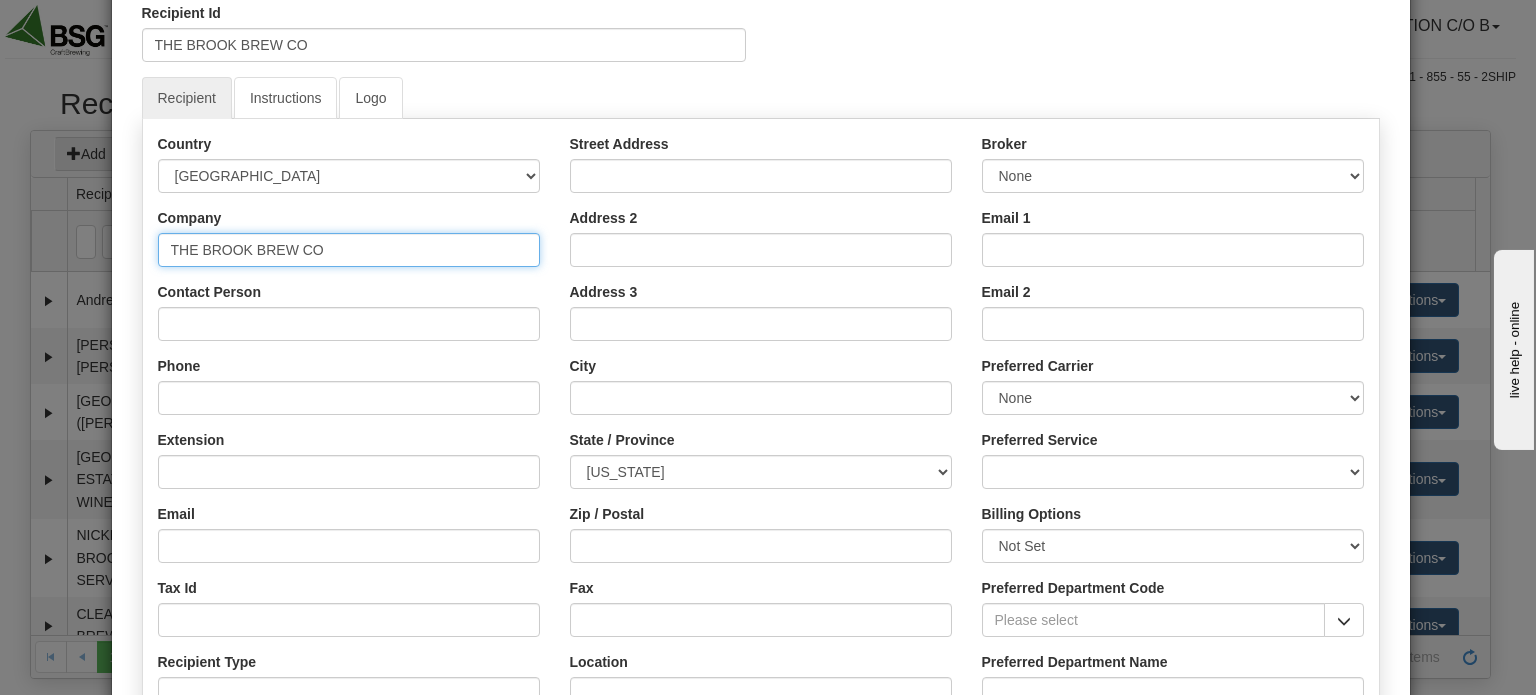 type on "THE BROOK BREW CO" 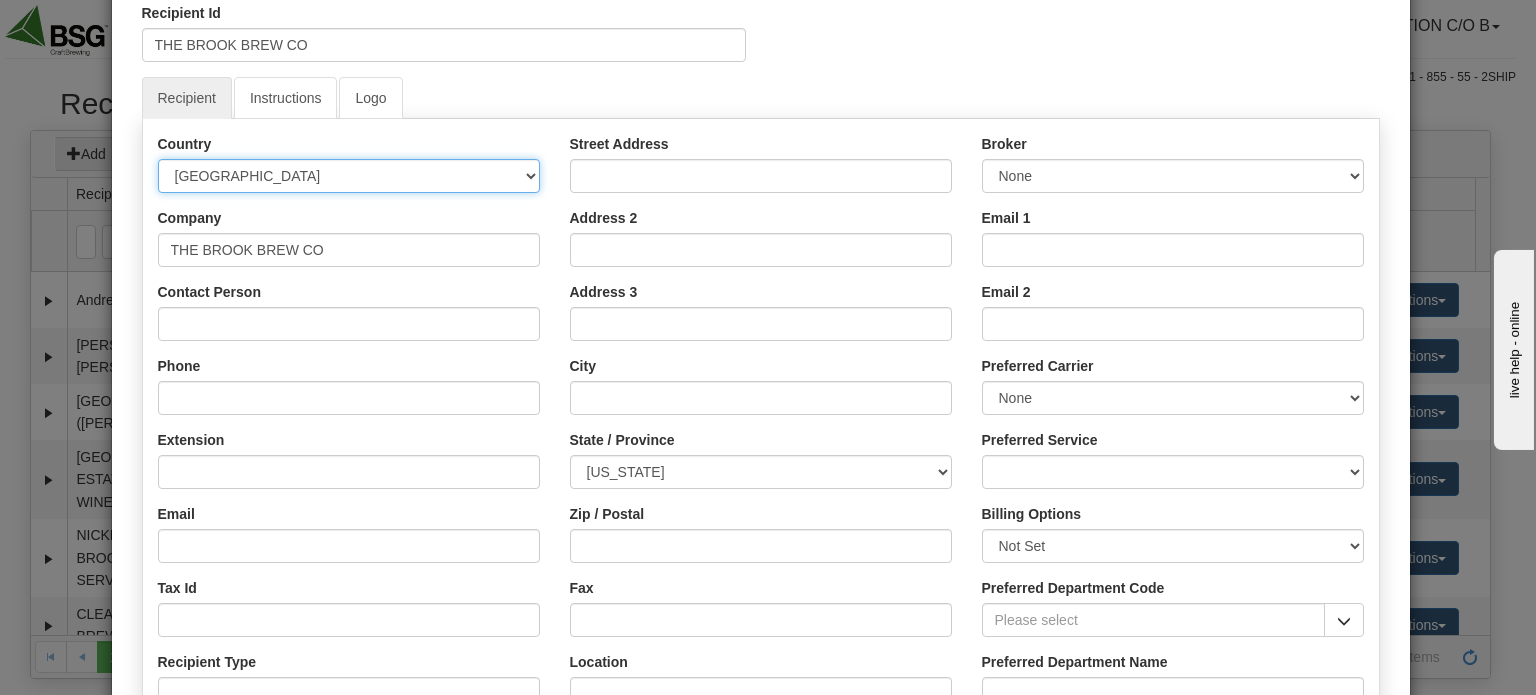 click on "AFGHANISTAN
ALAND ISLANDS
ALBANIA
ALGERIA
AMERICAN SAMOA
ANDORRA
ANGOLA
ANGUILLA
ANTIGUA AND BARBUDA
ARGENTINA
ARMENIA
ARUBA
AUSTRALIA
AUSTRIA
AZERBAIJAN
AZORES
BAHAMAS
BAHRAIN
BANGLADESH
BARBADOS
BELARUS
BELGIUM
BELIZE
BENIN
BERMUDA
BHUTAN
BOLIVIA
BONAIRE, SAINT EUSTATIUS AND SABA
BOSNIA
BOTSWANA
BOUVET ISLAND
BRAZIL
BRITISH INDIAN OCEAN TERRITORY
BRITISH VIRGIN ISLANDS
BRUNEI
BULGARIA
BURKINA FASO
BURUNDI
CAMBODIA
CAMEROON
CANADA
CANARY ISLANDS
CAPE VERDE
CAYMAN ISLANDS
CENTRAL AFRICAN REPUBLIC
CHAD
CHILE
CHINA
CHRISTMAS ISLAND
COCOS (KEELING) ISLANDS
COLOMBIA
COMOROS
CONGO
CONGO, DEMOCRATIC REPUBLIC OF
COOK ISLANDS
COSTA RICA
CROATIA
CURAÇAO
CYPRUS
CZECH REPUBLIC
DENMARK
DJIBOUTI
DOMINICA
DOMINICAN REPUBLIC
EAST TIMOR
ECUADOR
EGYPT
EL SALVADOR
EQUATORIAL GUINEA
ERITREA
ESTONIA
ETHIOPIA
FALKLAND ISLANDS (MALVINAS)
FAROE ISLANDS
FIJI
FINLAND
FRANCE" at bounding box center [349, 176] 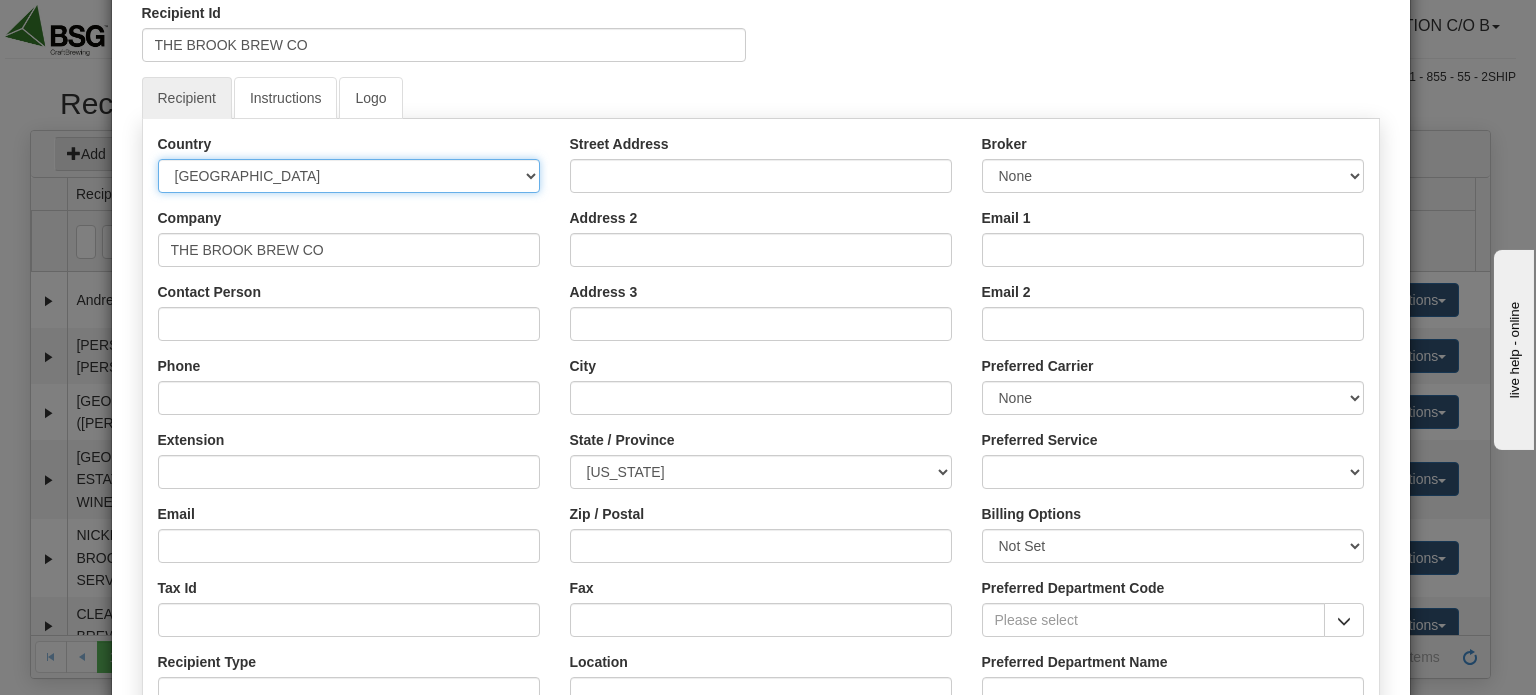 select on "CA" 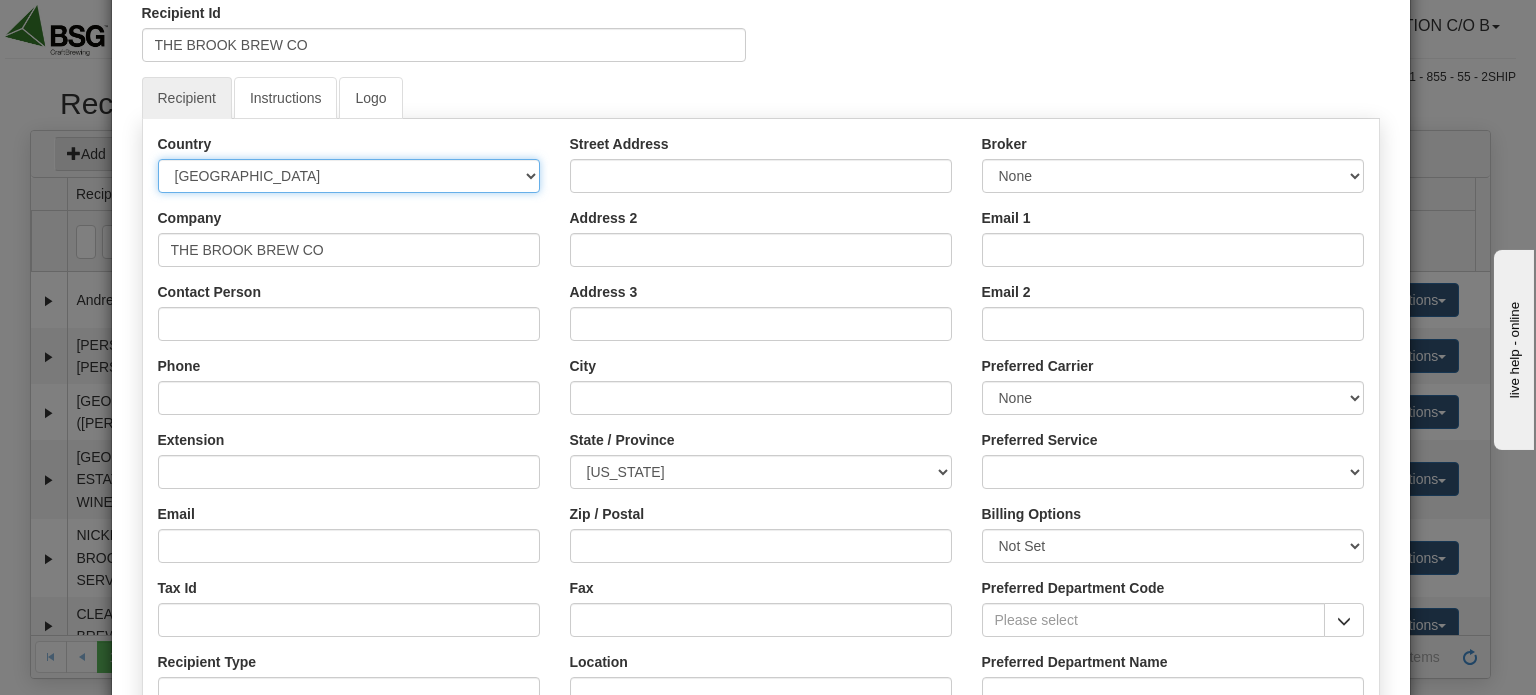 click on "AFGHANISTAN
ALAND ISLANDS
ALBANIA
ALGERIA
AMERICAN SAMOA
ANDORRA
ANGOLA
ANGUILLA
ANTIGUA AND BARBUDA
ARGENTINA
ARMENIA
ARUBA
AUSTRALIA
AUSTRIA
AZERBAIJAN
AZORES
BAHAMAS
BAHRAIN
BANGLADESH
BARBADOS
BELARUS
BELGIUM
BELIZE
BENIN
BERMUDA
BHUTAN
BOLIVIA
BONAIRE, SAINT EUSTATIUS AND SABA
BOSNIA
BOTSWANA
BOUVET ISLAND
BRAZIL
BRITISH INDIAN OCEAN TERRITORY
BRITISH VIRGIN ISLANDS
BRUNEI
BULGARIA
BURKINA FASO
BURUNDI
CAMBODIA
CAMEROON
CANADA
CANARY ISLANDS
CAPE VERDE
CAYMAN ISLANDS
CENTRAL AFRICAN REPUBLIC
CHAD
CHILE
CHINA
CHRISTMAS ISLAND
COCOS (KEELING) ISLANDS
COLOMBIA
COMOROS
CONGO
CONGO, DEMOCRATIC REPUBLIC OF
COOK ISLANDS
COSTA RICA
CROATIA
CURAÇAO
CYPRUS
CZECH REPUBLIC
DENMARK
DJIBOUTI
DOMINICA
DOMINICAN REPUBLIC
EAST TIMOR
ECUADOR
EGYPT
EL SALVADOR
EQUATORIAL GUINEA
ERITREA
ESTONIA
ETHIOPIA
FALKLAND ISLANDS (MALVINAS)
FAROE ISLANDS
FIJI
FINLAND
FRANCE" at bounding box center (349, 176) 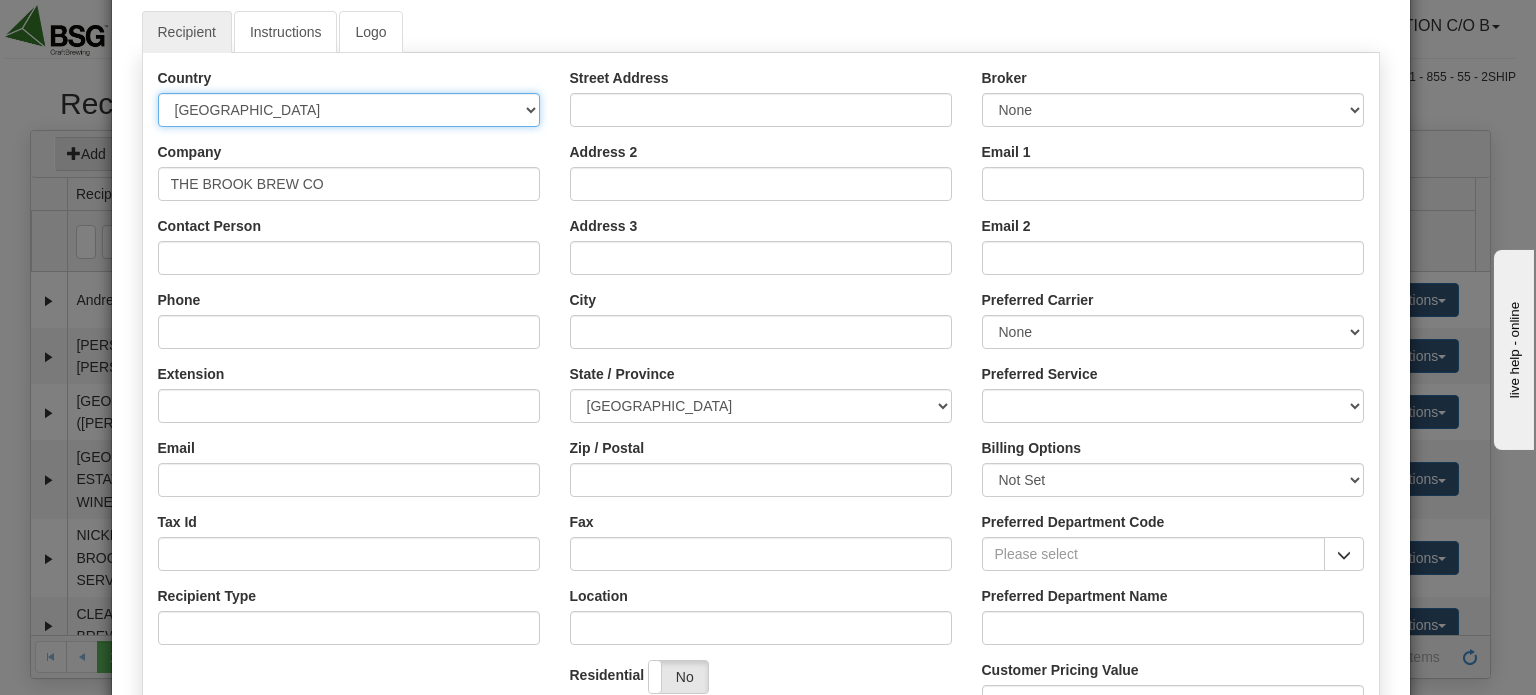 scroll, scrollTop: 200, scrollLeft: 0, axis: vertical 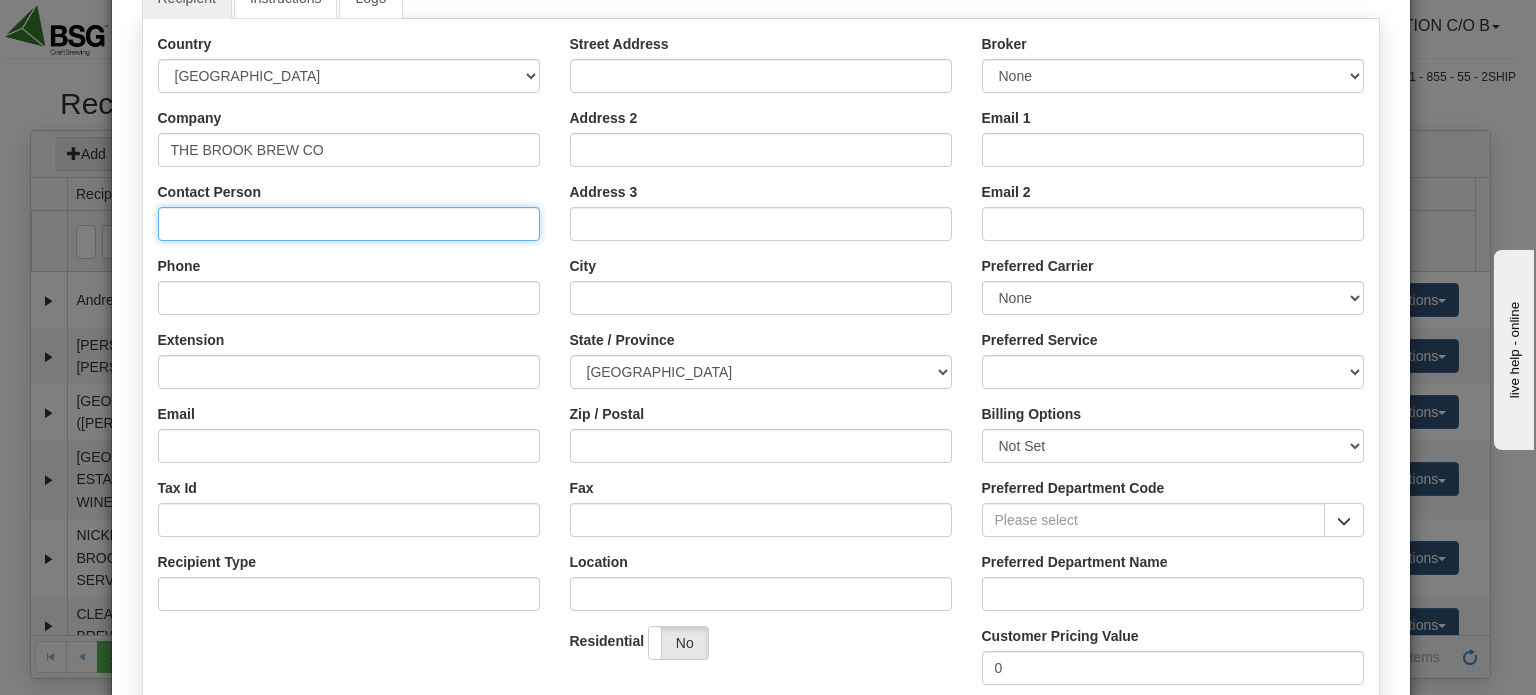 click on "Contact Person" at bounding box center [349, 224] 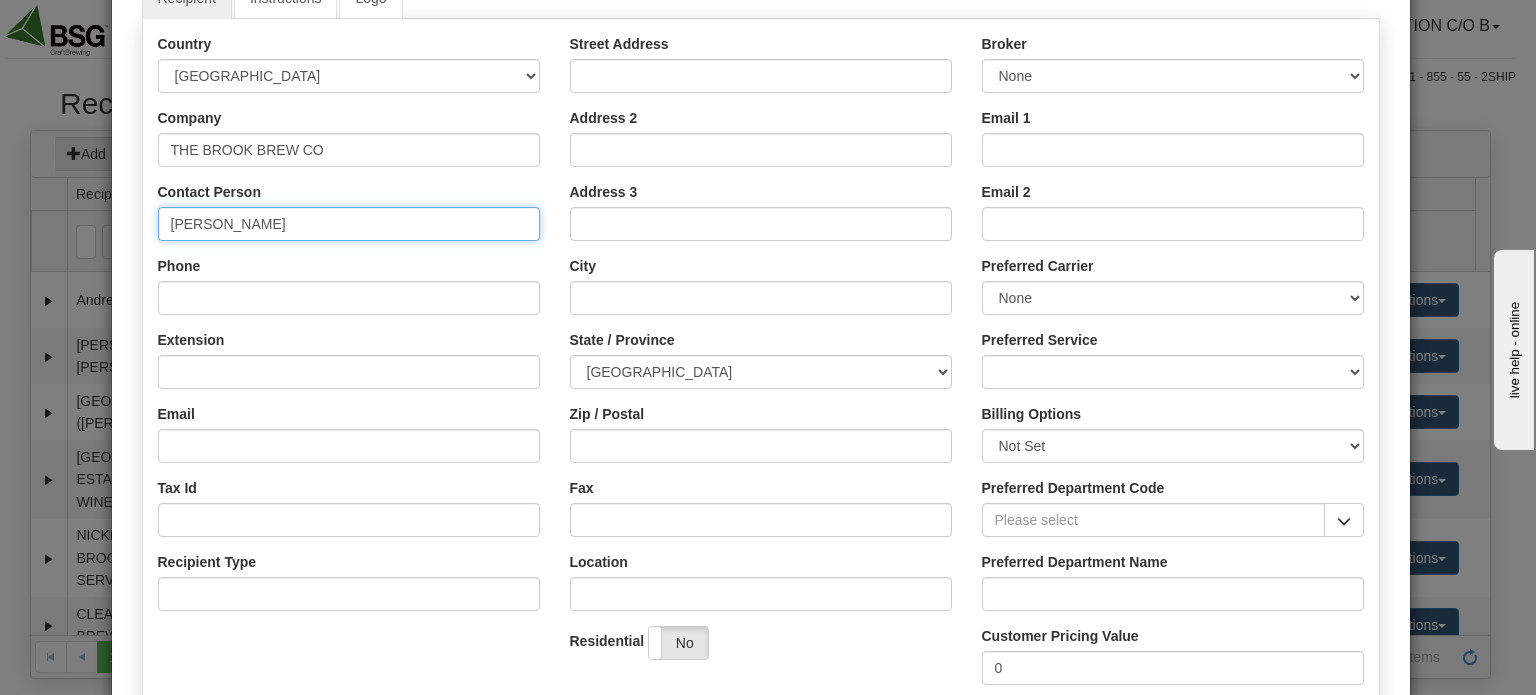 type on "MATTHEW MCKEEN" 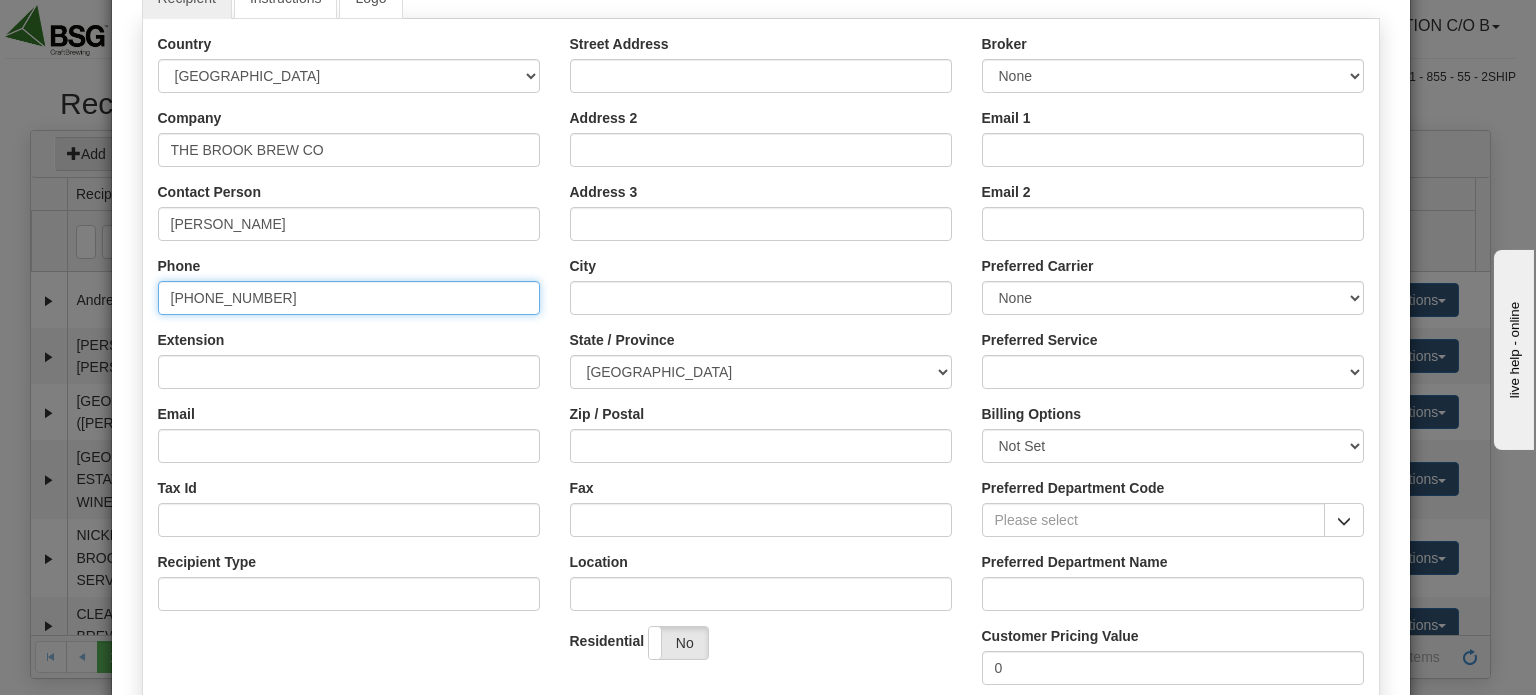 type on "226-926-3255" 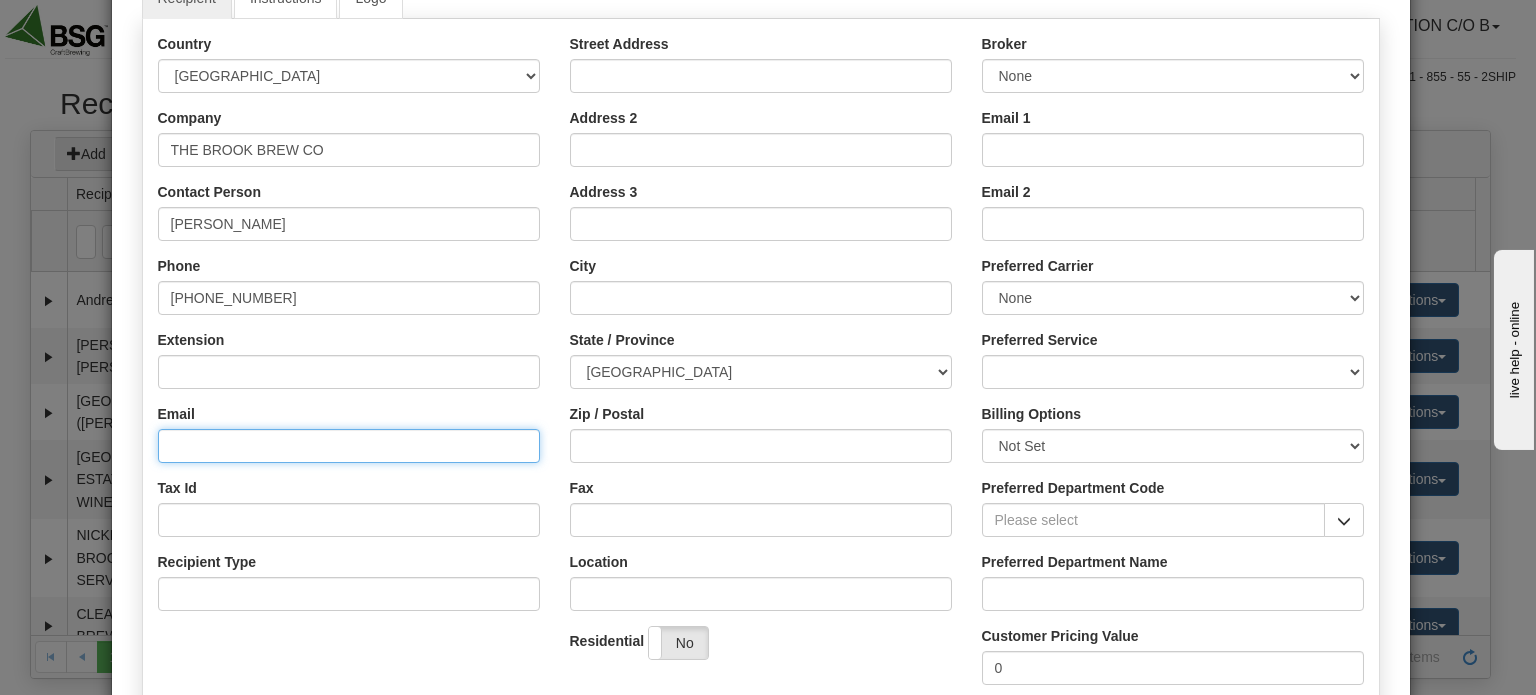 click on "Email" at bounding box center (349, 446) 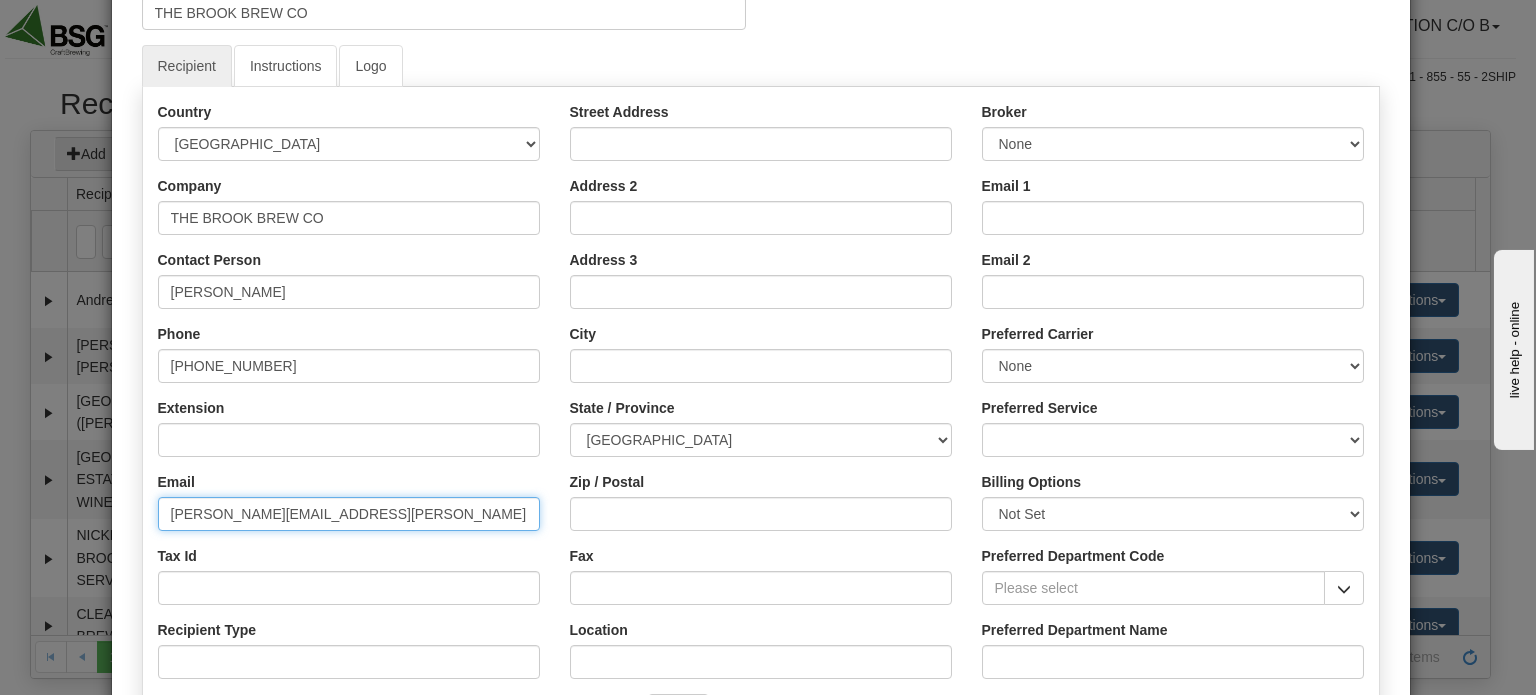 scroll, scrollTop: 0, scrollLeft: 0, axis: both 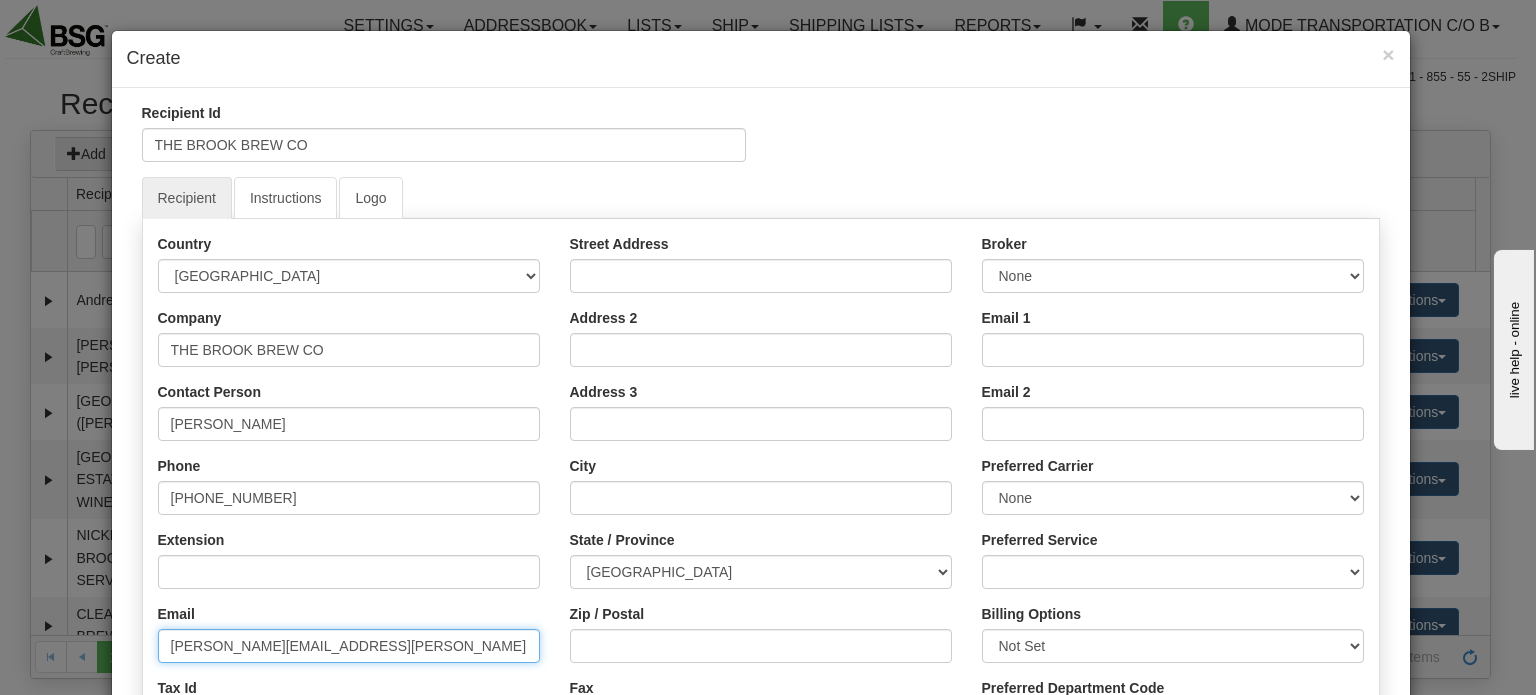 type on "matthew.mckeen@thebrookbrewing.com" 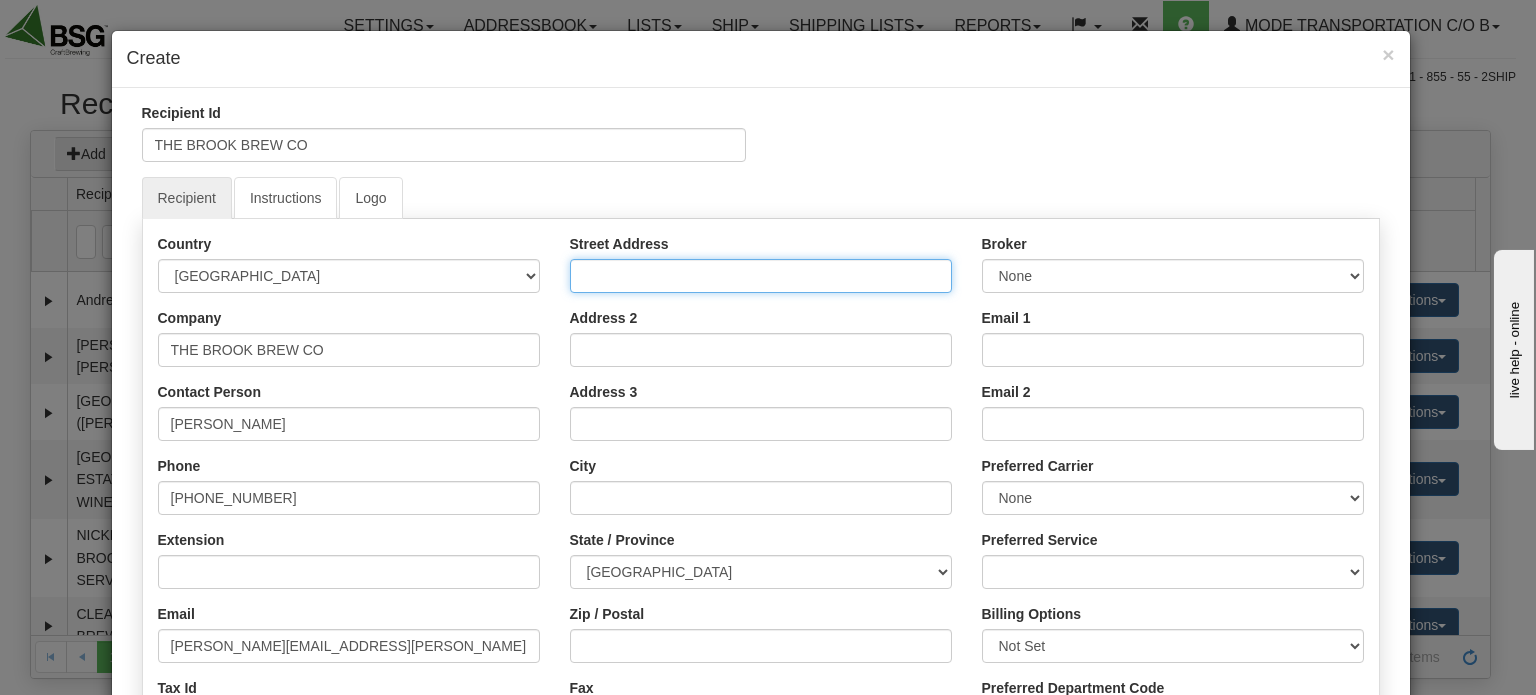 click on "Street Address" at bounding box center [761, 276] 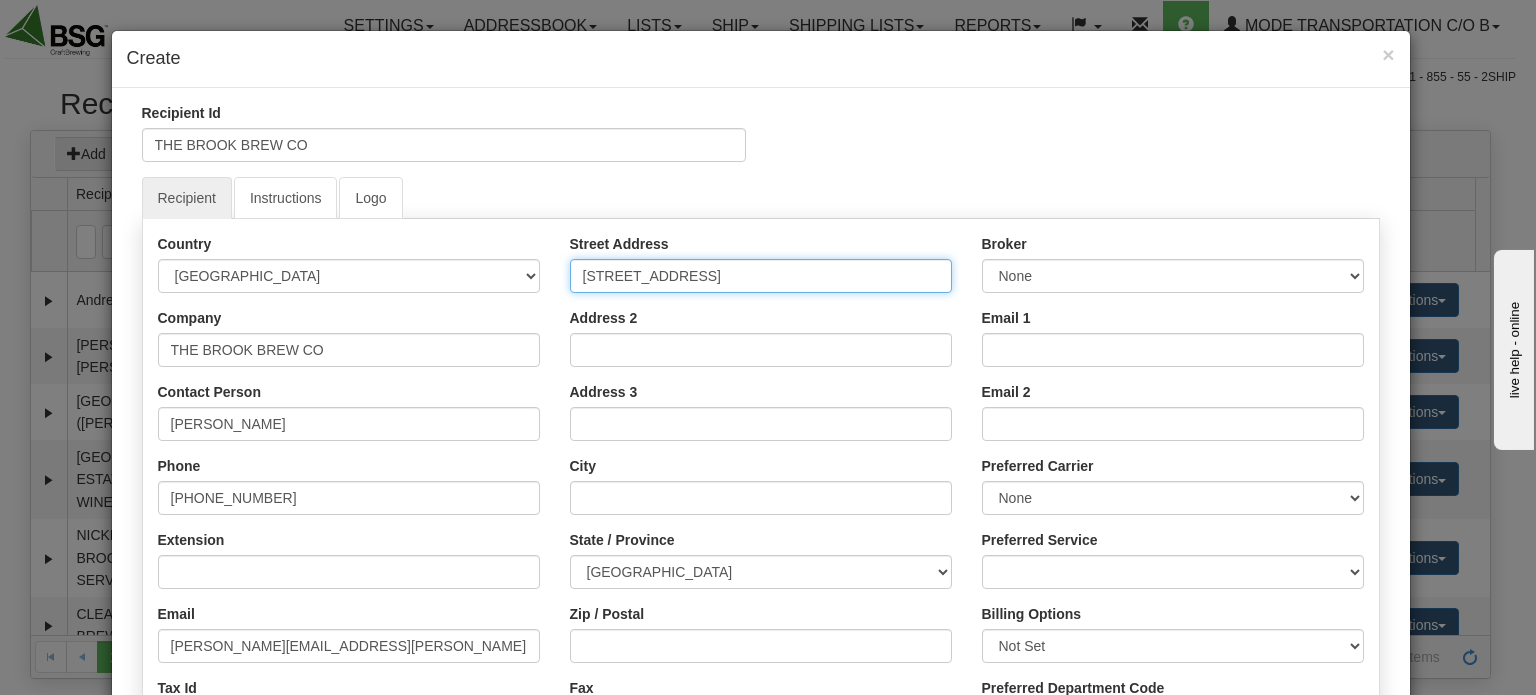 type on "4995 North Service Road" 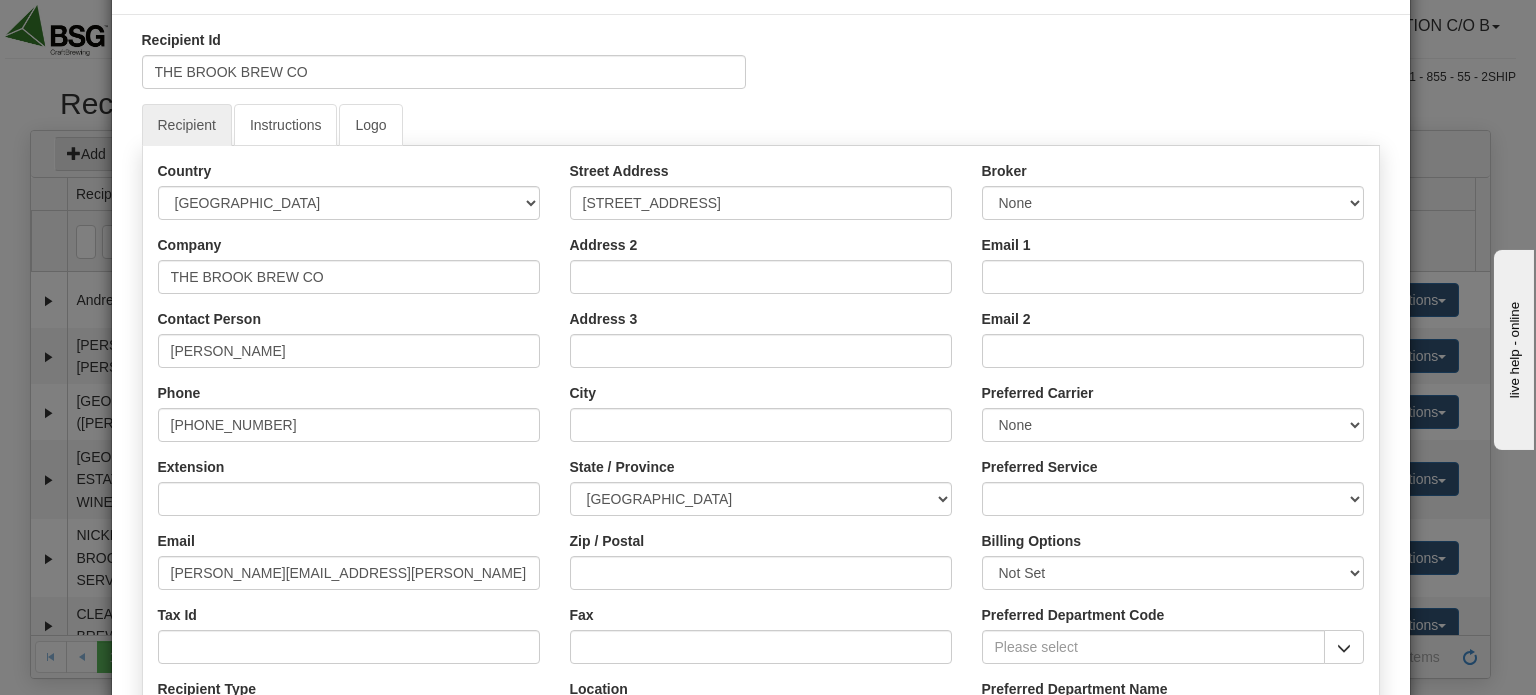 scroll, scrollTop: 200, scrollLeft: 0, axis: vertical 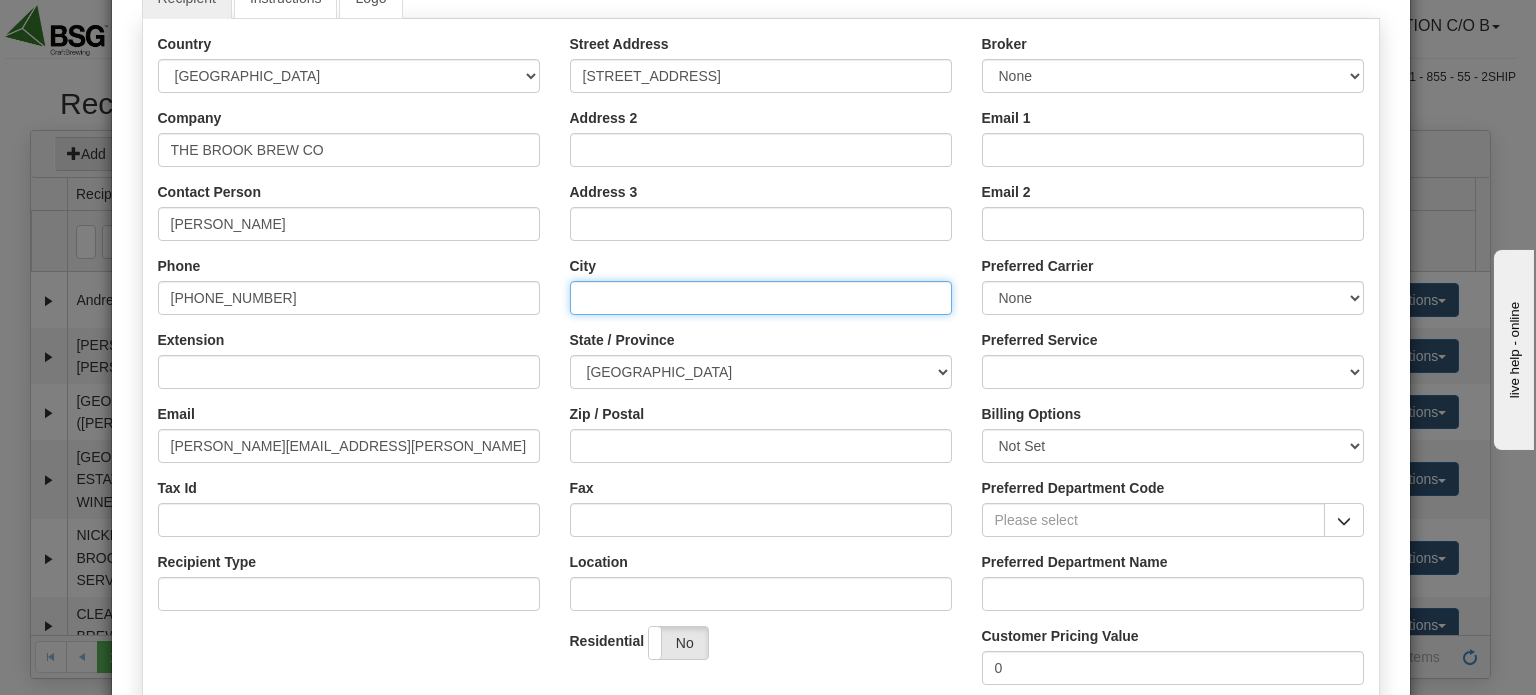 click on "City" at bounding box center [761, 298] 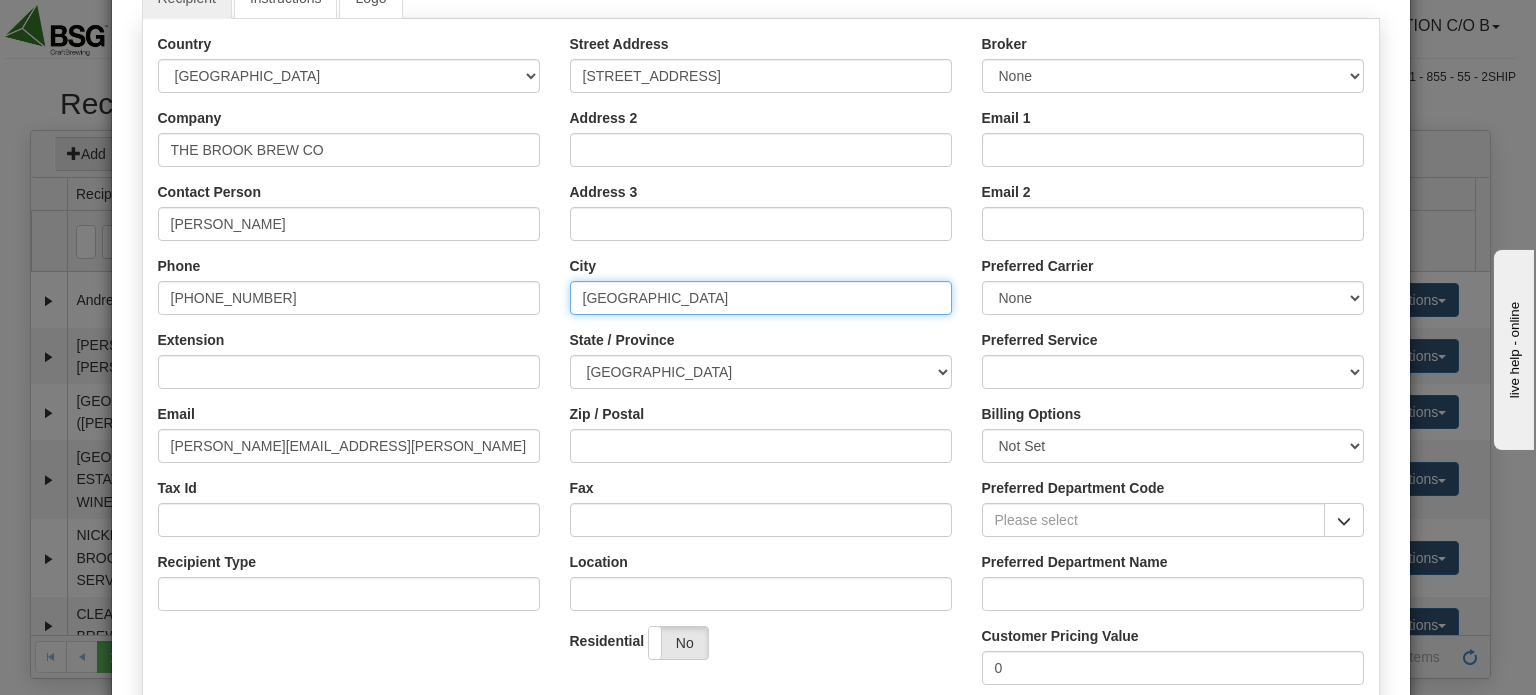 type on "Beamsville" 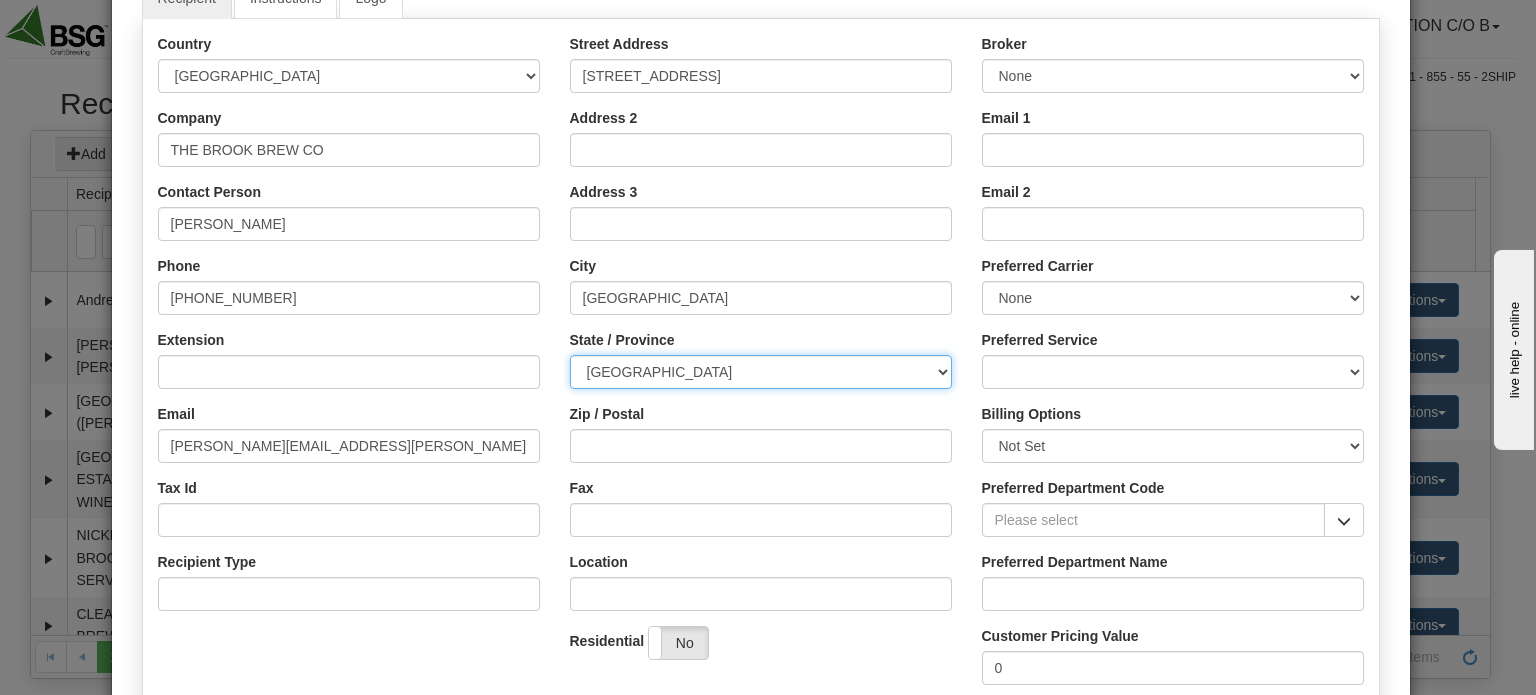 click on "ALBERTA BRITISH COLUMBIA MANITOBA NEW BRUNSWICK NEWFOUNDLAND NOVA SCOTIA NUNAVUT NW TERRITORIES ONTARIO PRINCE EDWARD ISLAND QUEBEC SASKATCHEWAN YUKON TERRITORY" at bounding box center (761, 372) 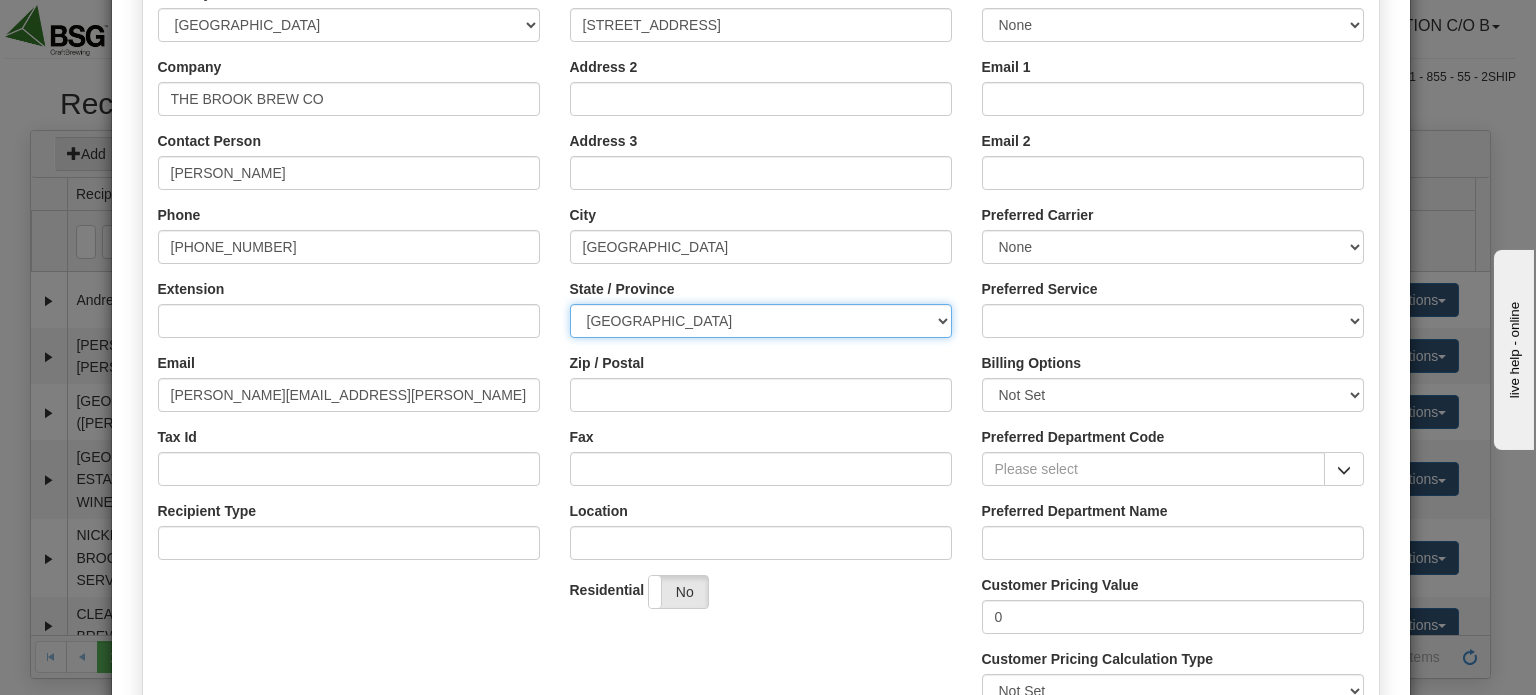 scroll, scrollTop: 300, scrollLeft: 0, axis: vertical 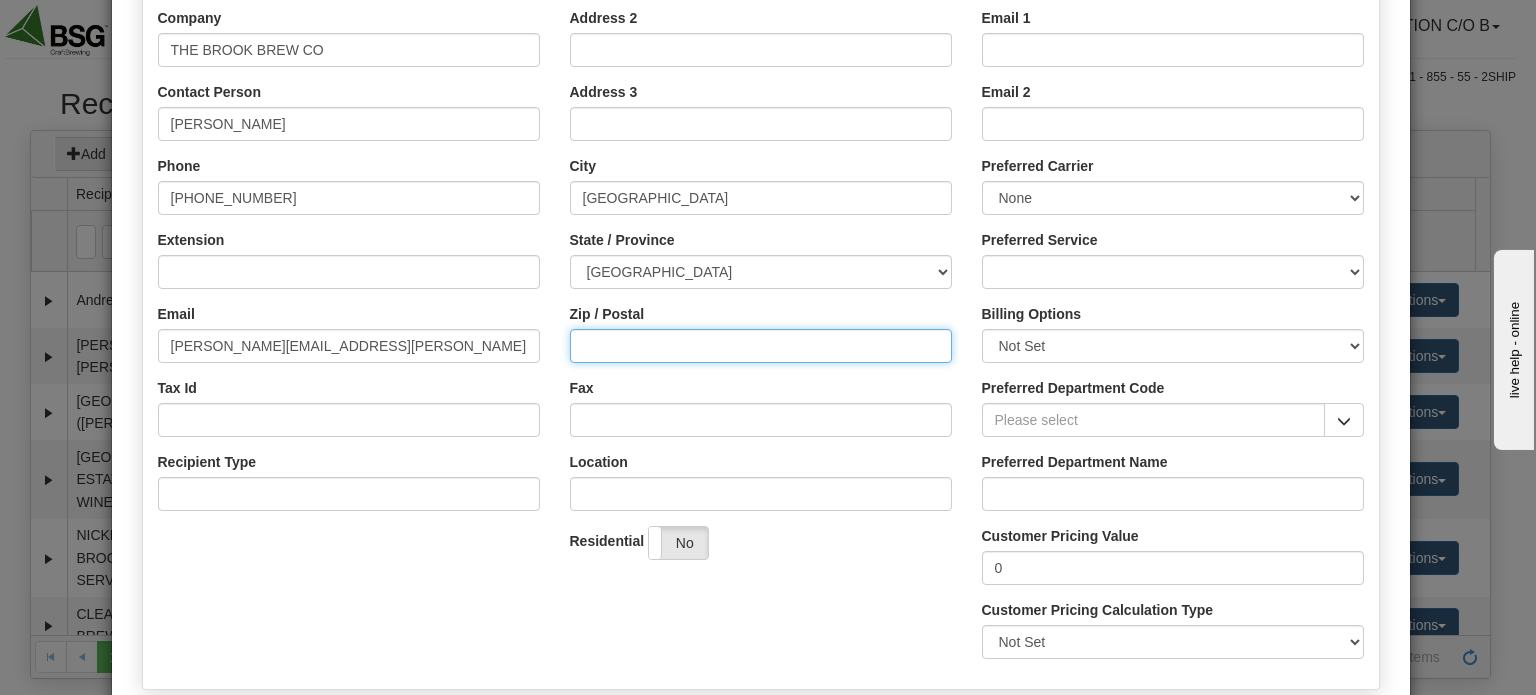 click on "Zip / Postal" at bounding box center [761, 346] 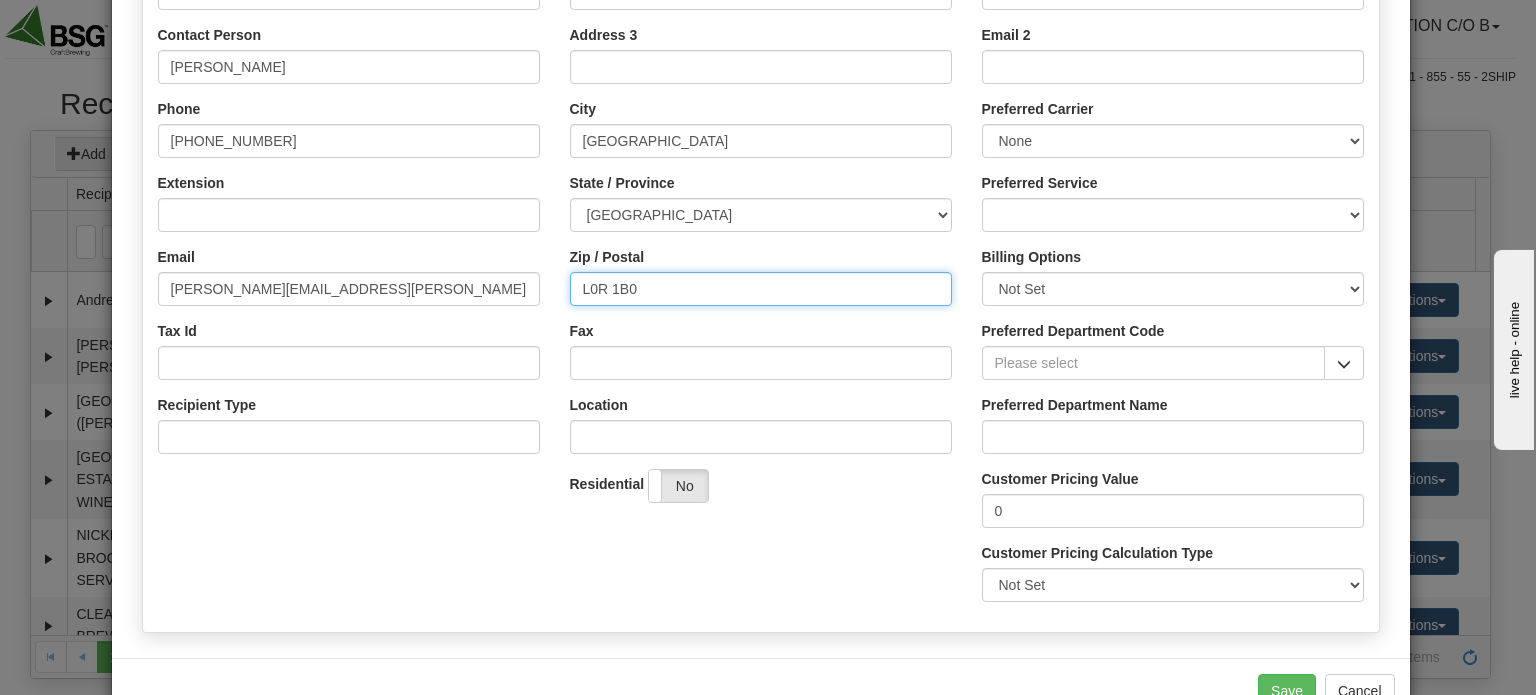 scroll, scrollTop: 413, scrollLeft: 0, axis: vertical 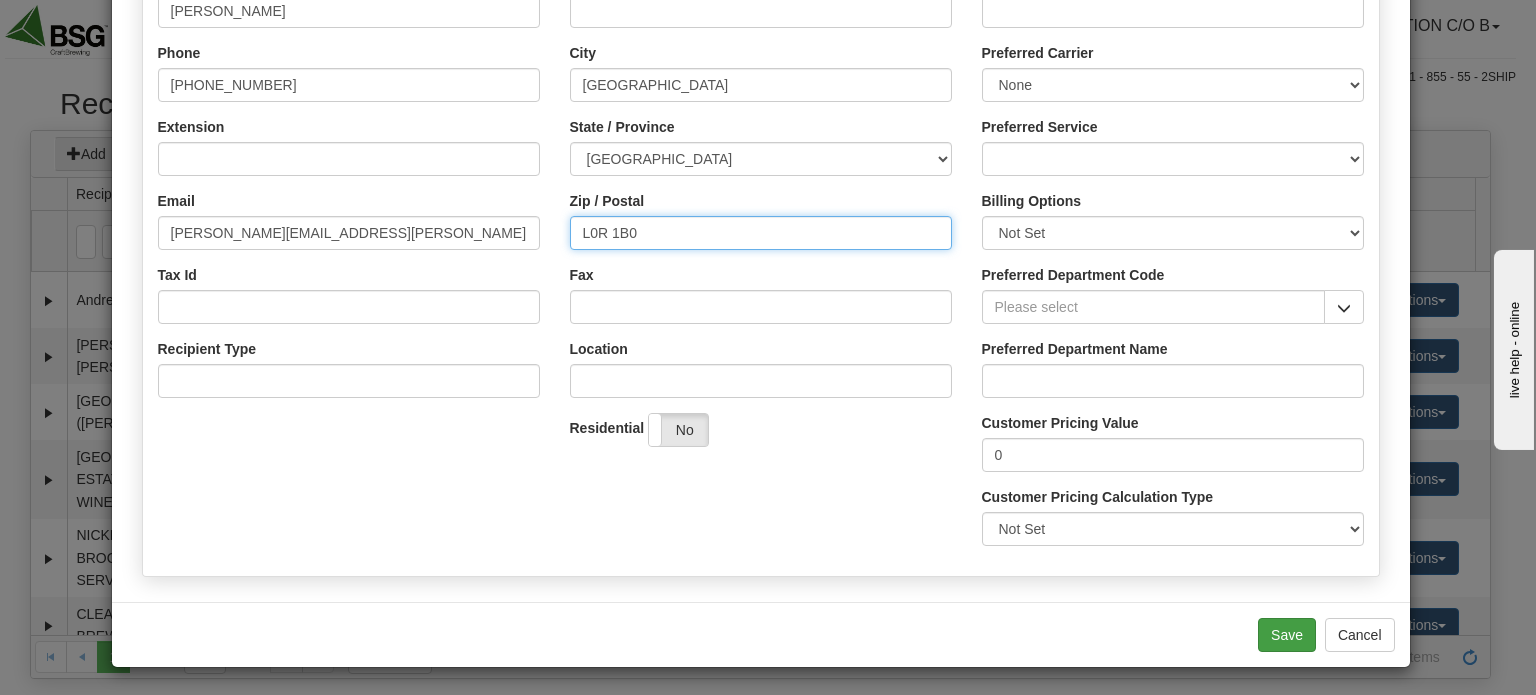 type on "L0R 1B0" 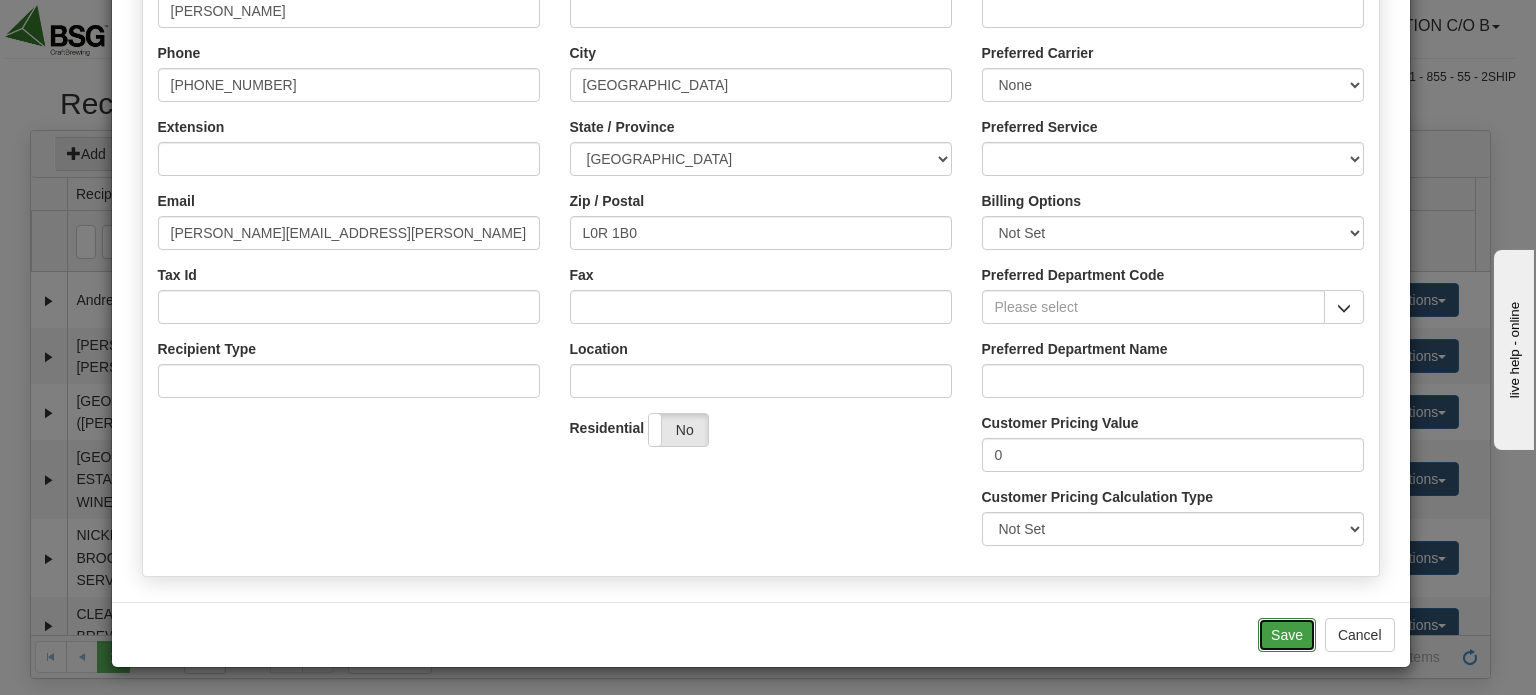 click on "Save" at bounding box center (1287, 635) 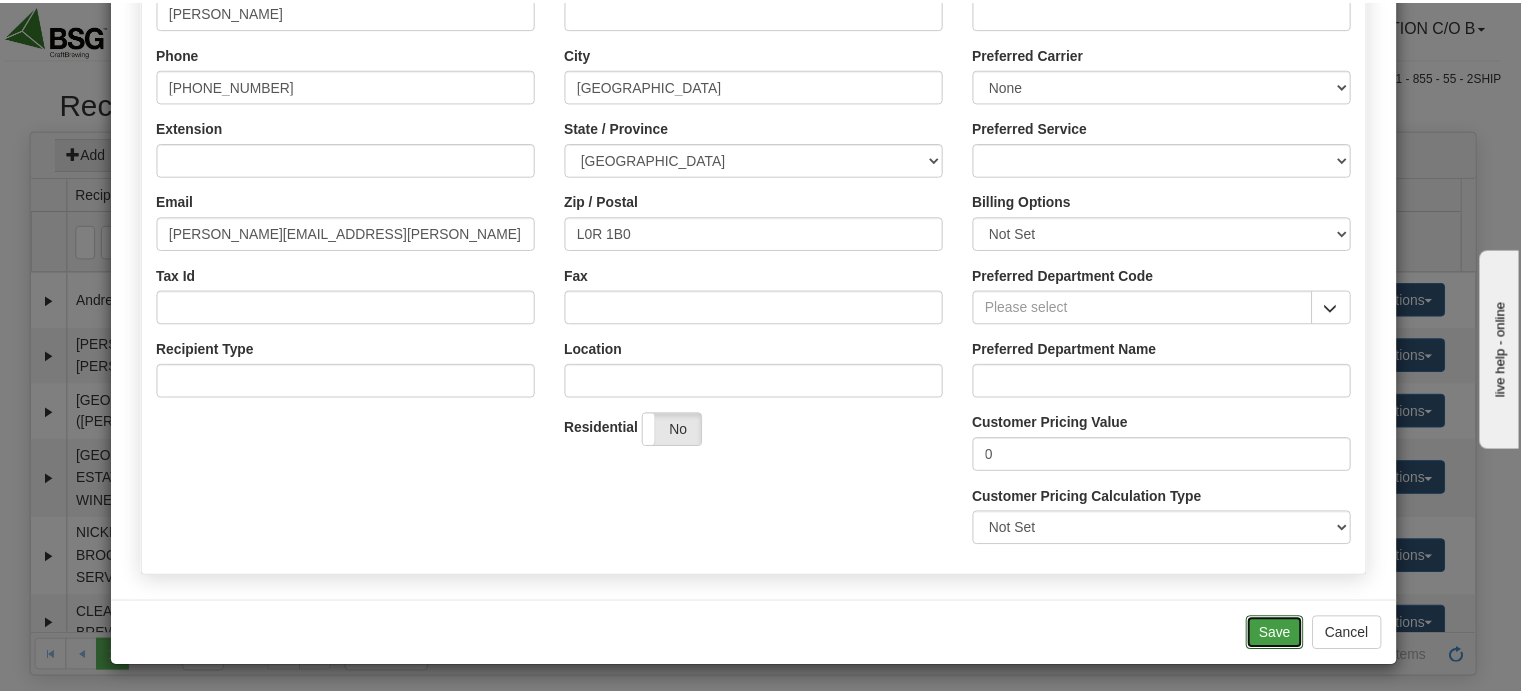 scroll, scrollTop: 0, scrollLeft: 0, axis: both 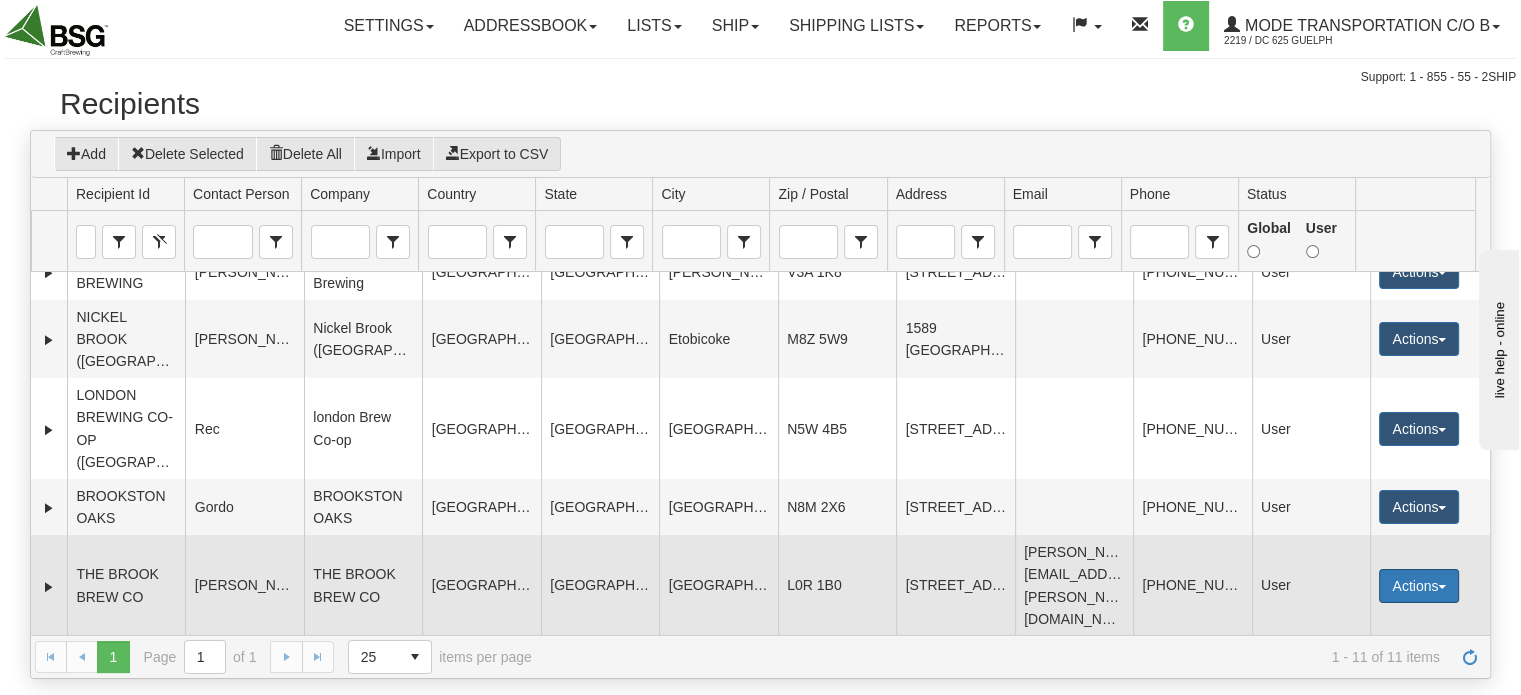 click on "Actions" at bounding box center [1419, 586] 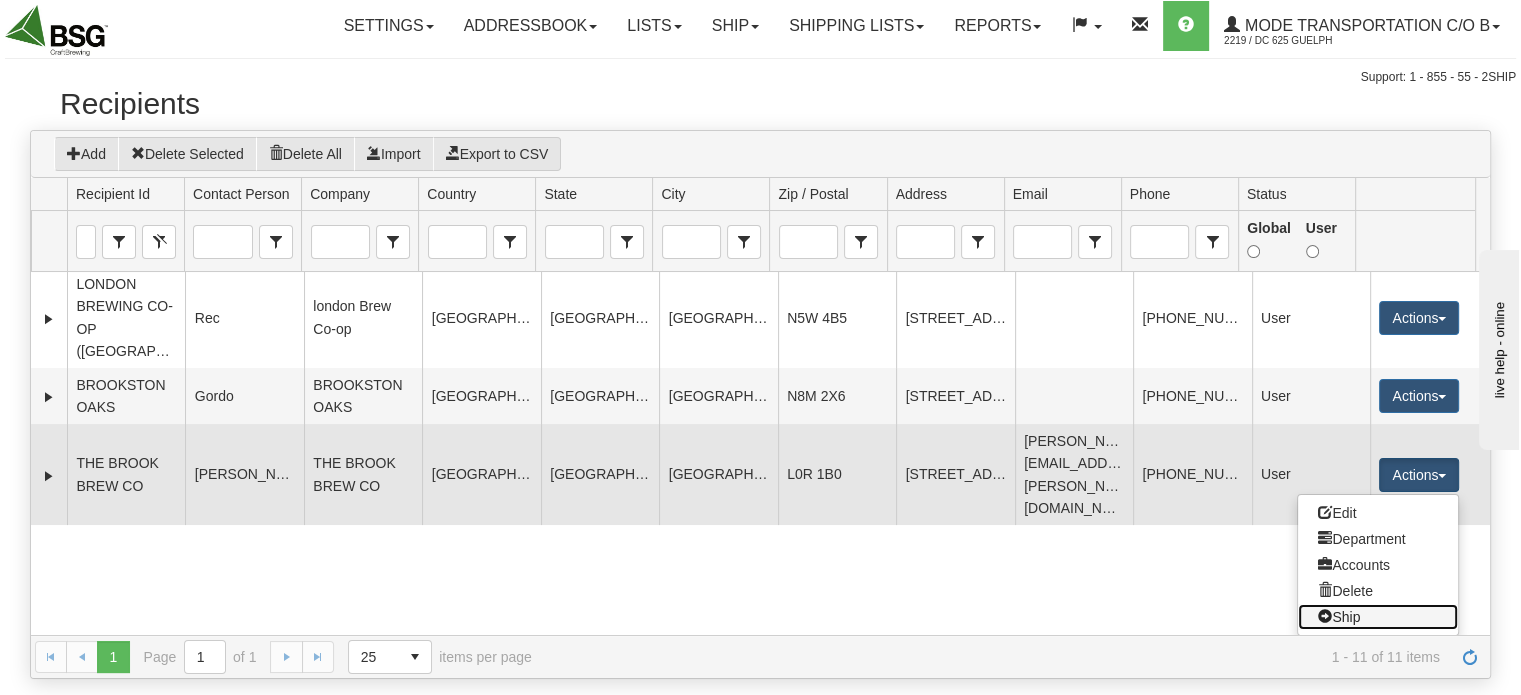 click on "Ship" at bounding box center (1378, 617) 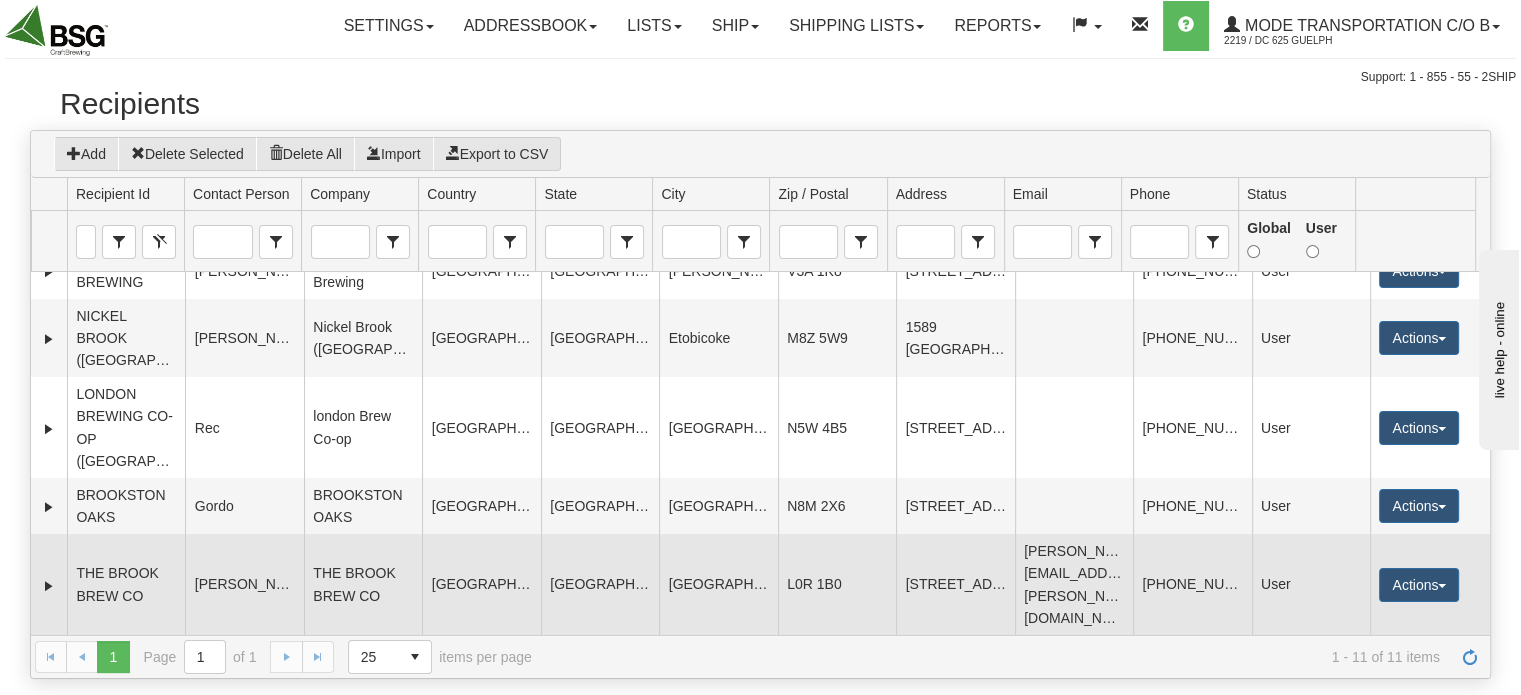 scroll, scrollTop: 409, scrollLeft: 0, axis: vertical 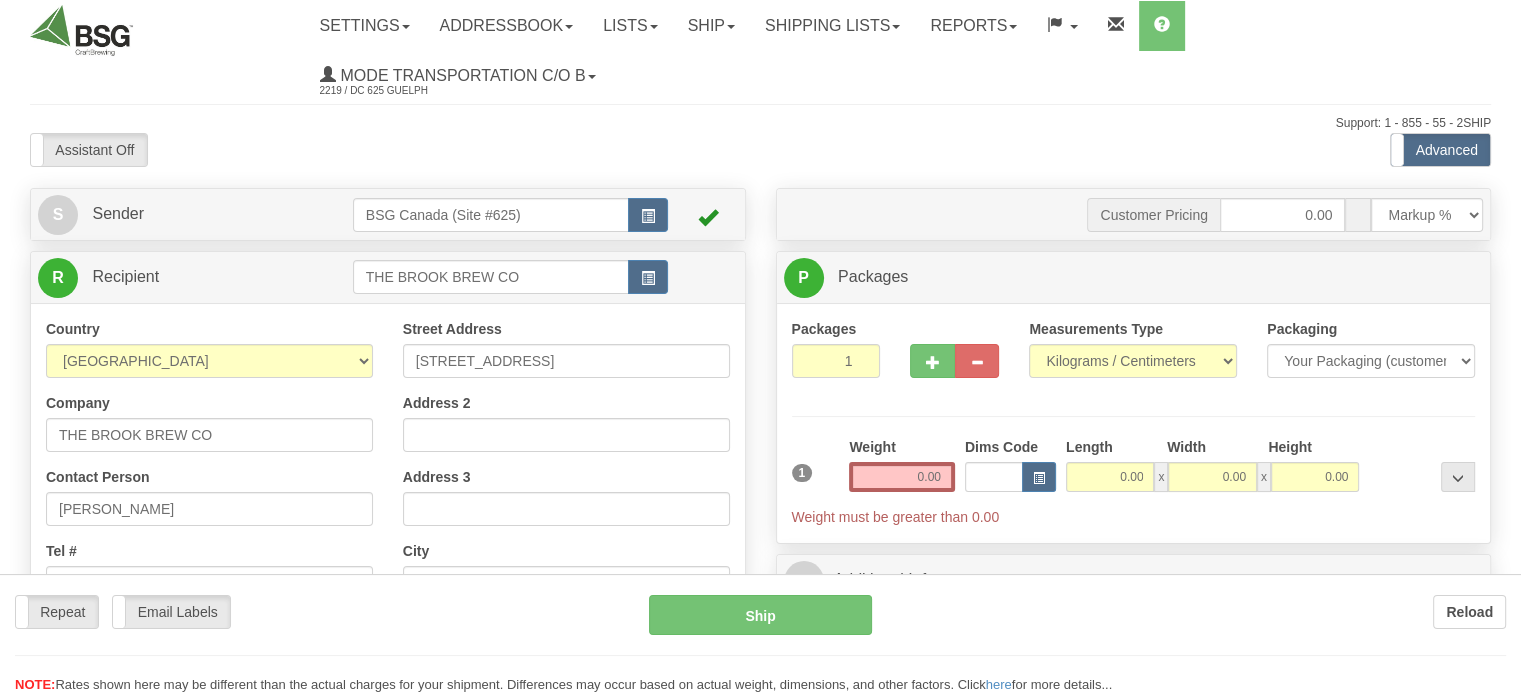 click on "Toggle navigation
Settings
Shipping Preferences
Fields Preferences New" at bounding box center [760, 555] 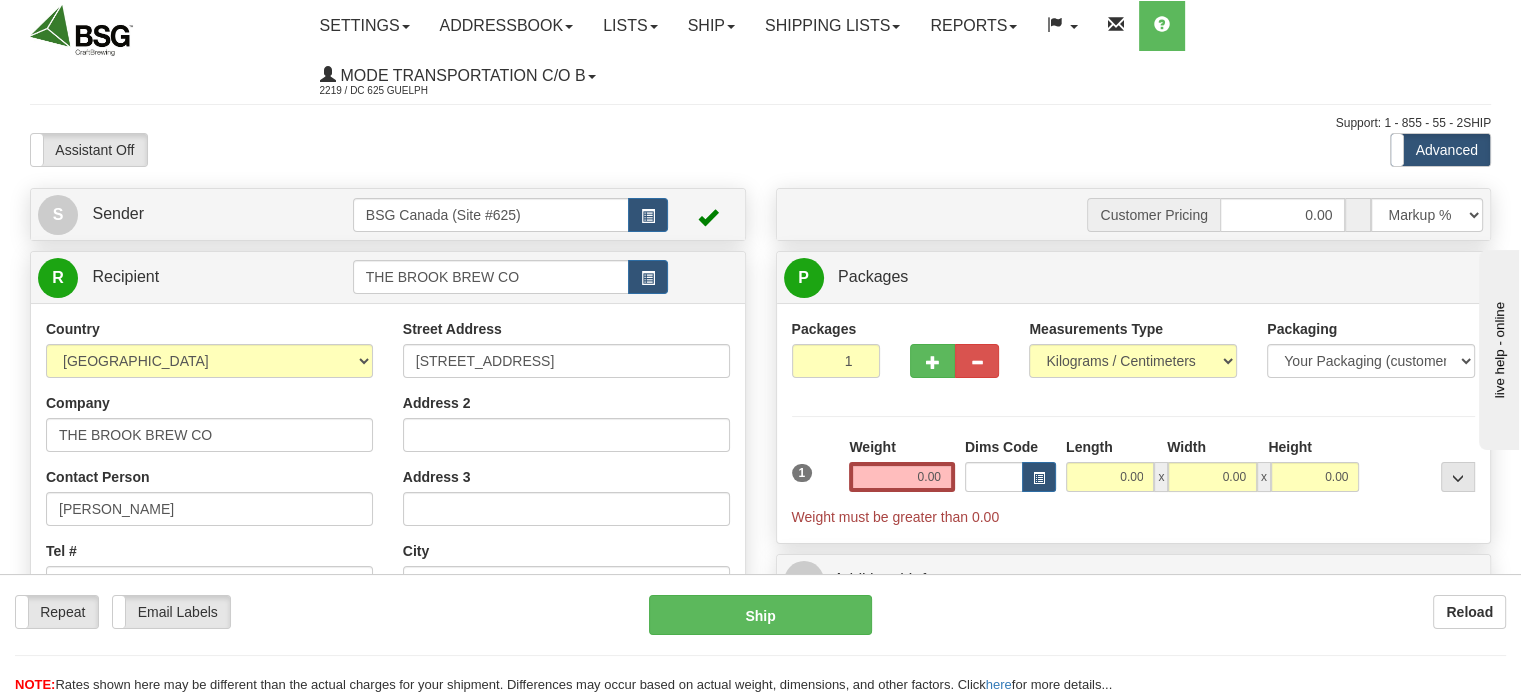scroll, scrollTop: 0, scrollLeft: 0, axis: both 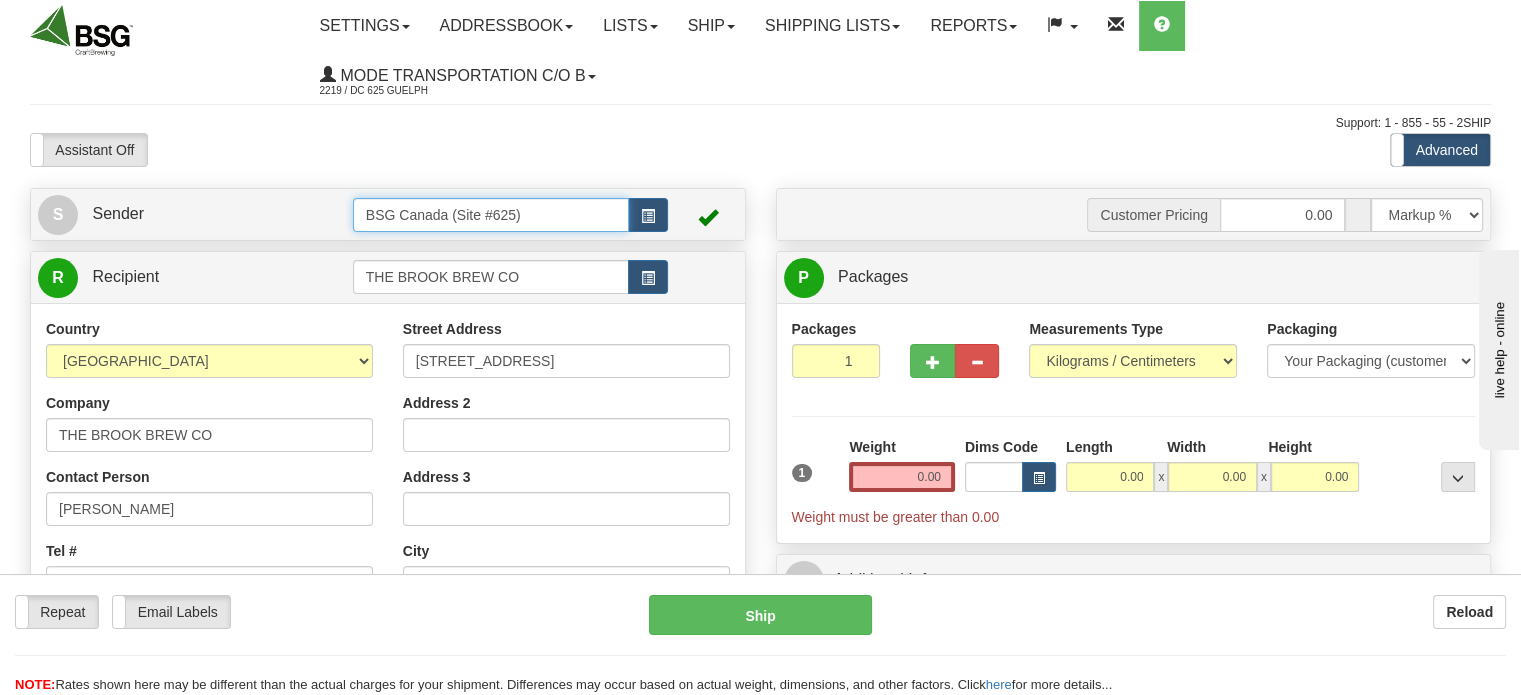 click on "BSG Canada (Site #625)" at bounding box center (491, 215) 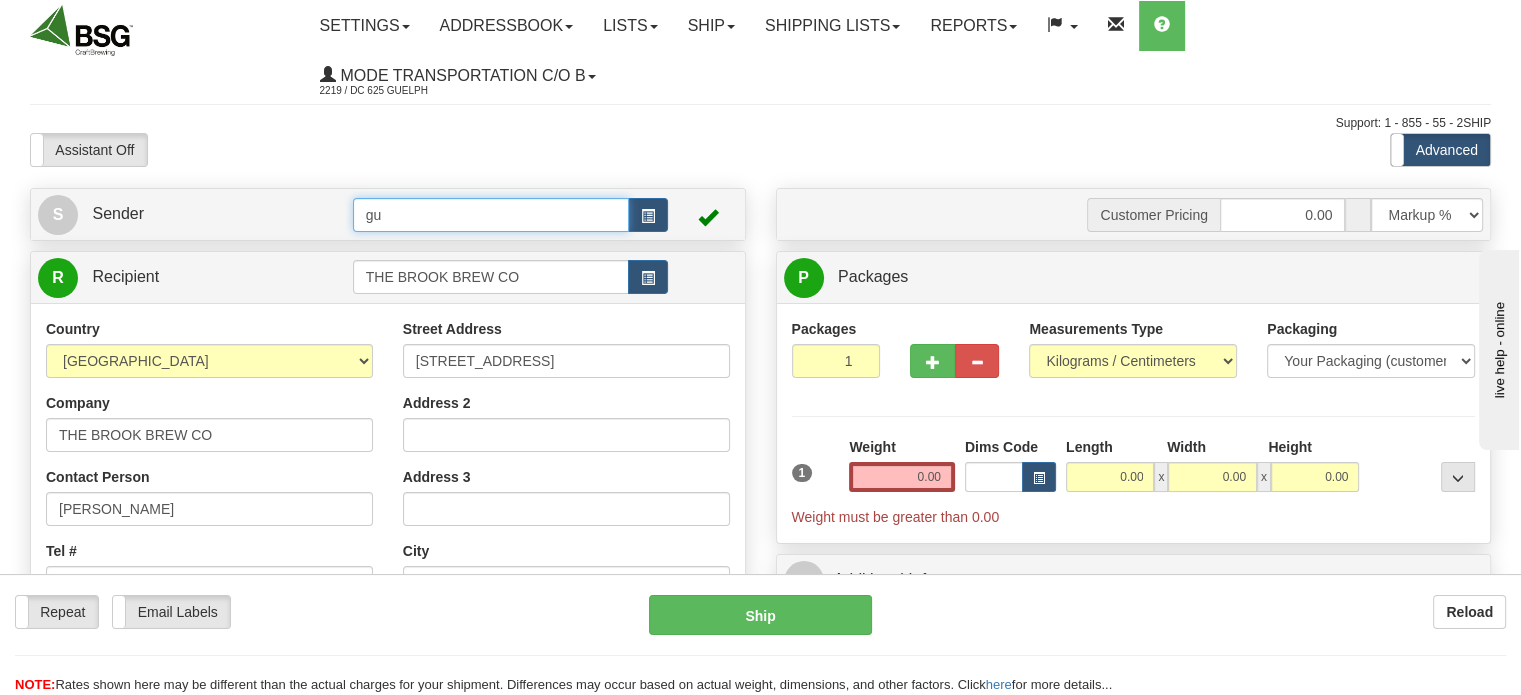 type on "g" 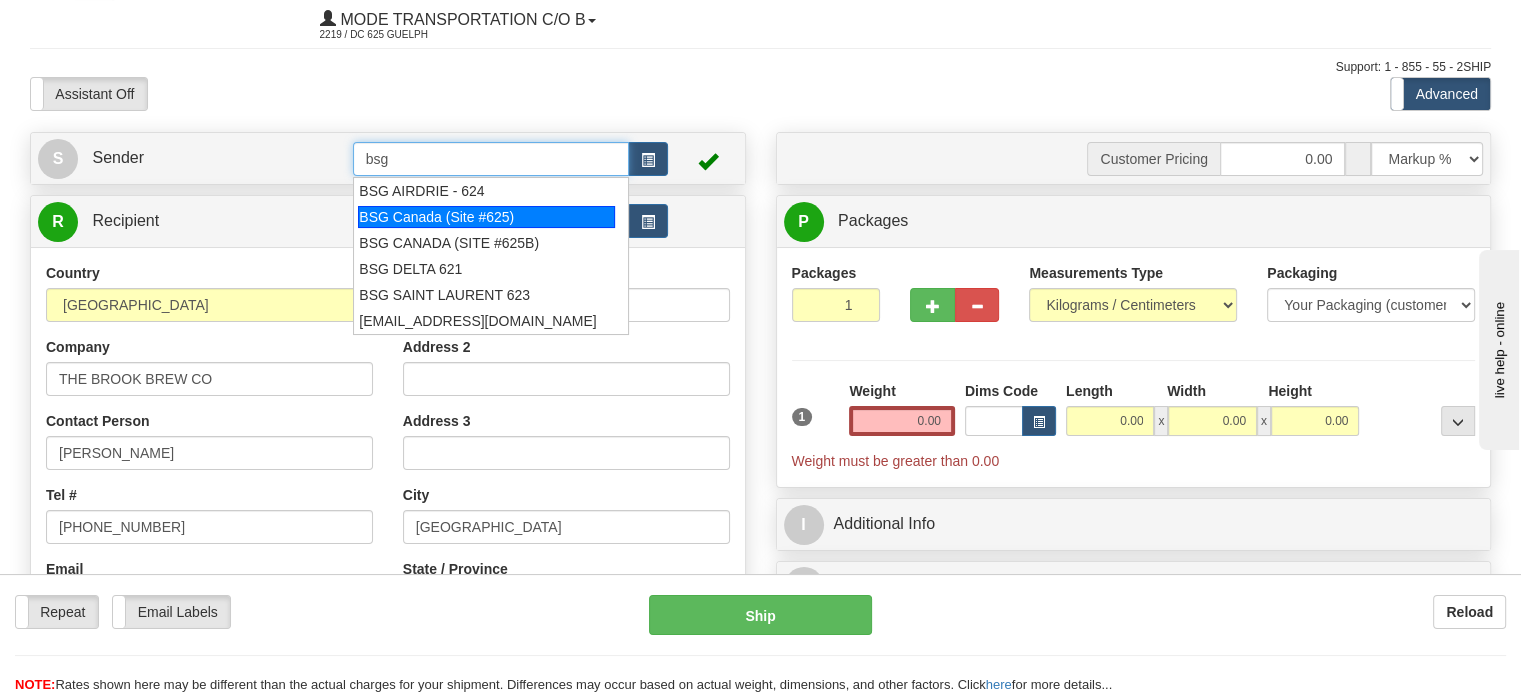 scroll, scrollTop: 100, scrollLeft: 0, axis: vertical 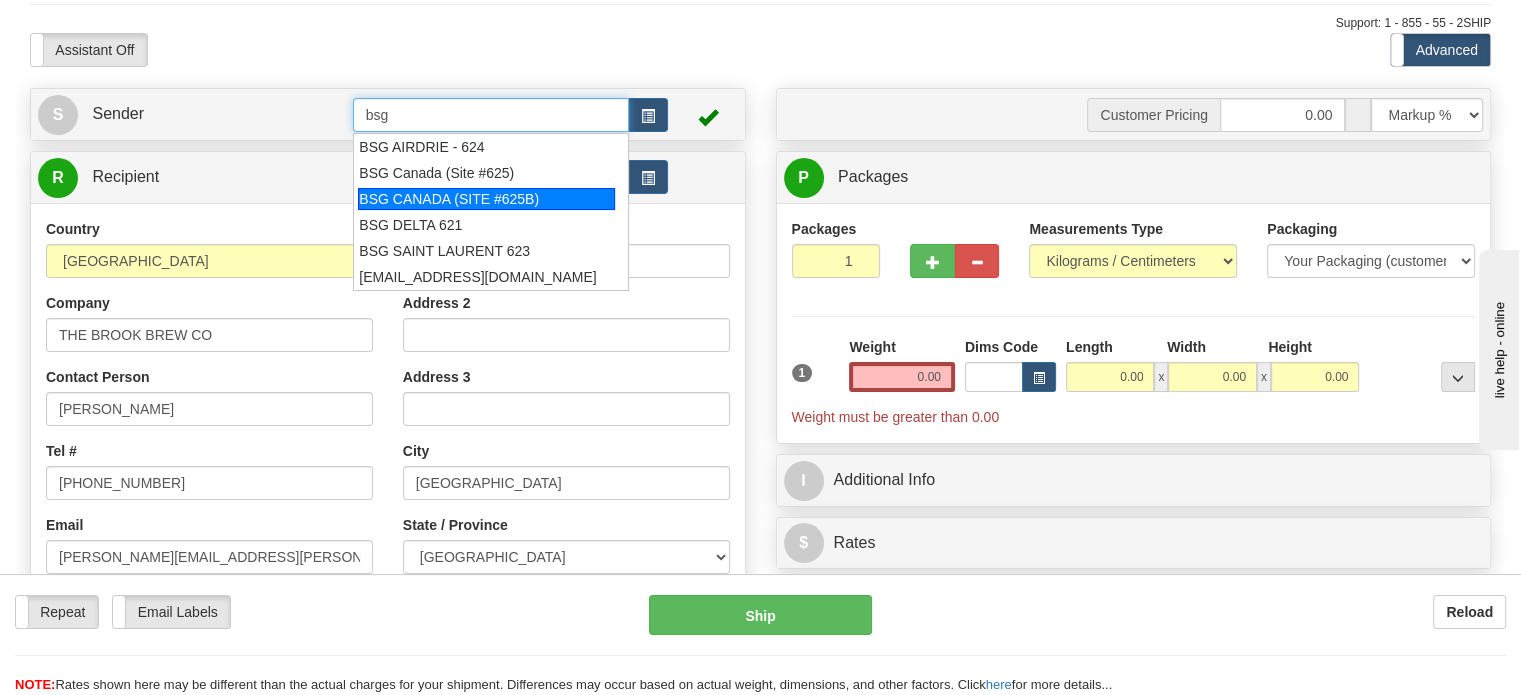 click on "BSG CANADA (SITE #625B)" at bounding box center [486, 199] 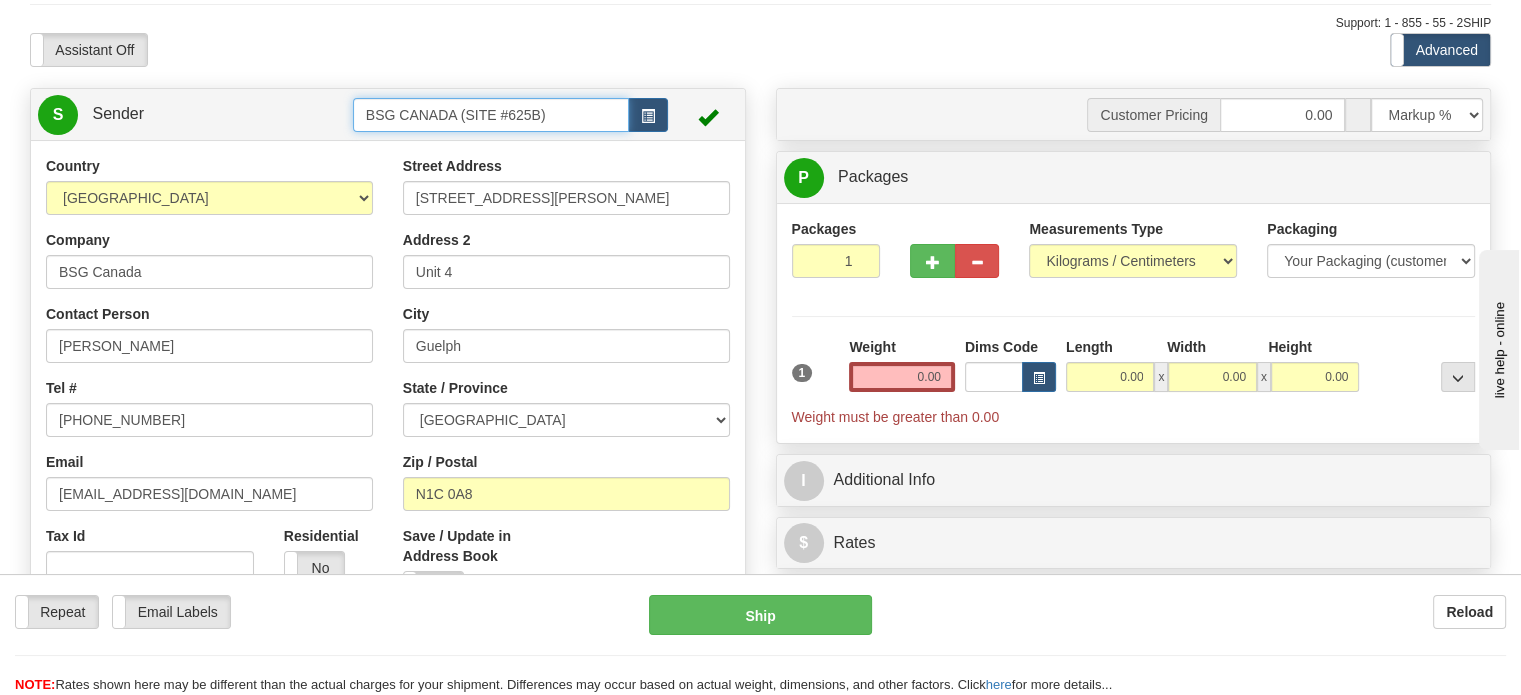 click on "BSG CANADA (SITE #625B)" at bounding box center [491, 115] 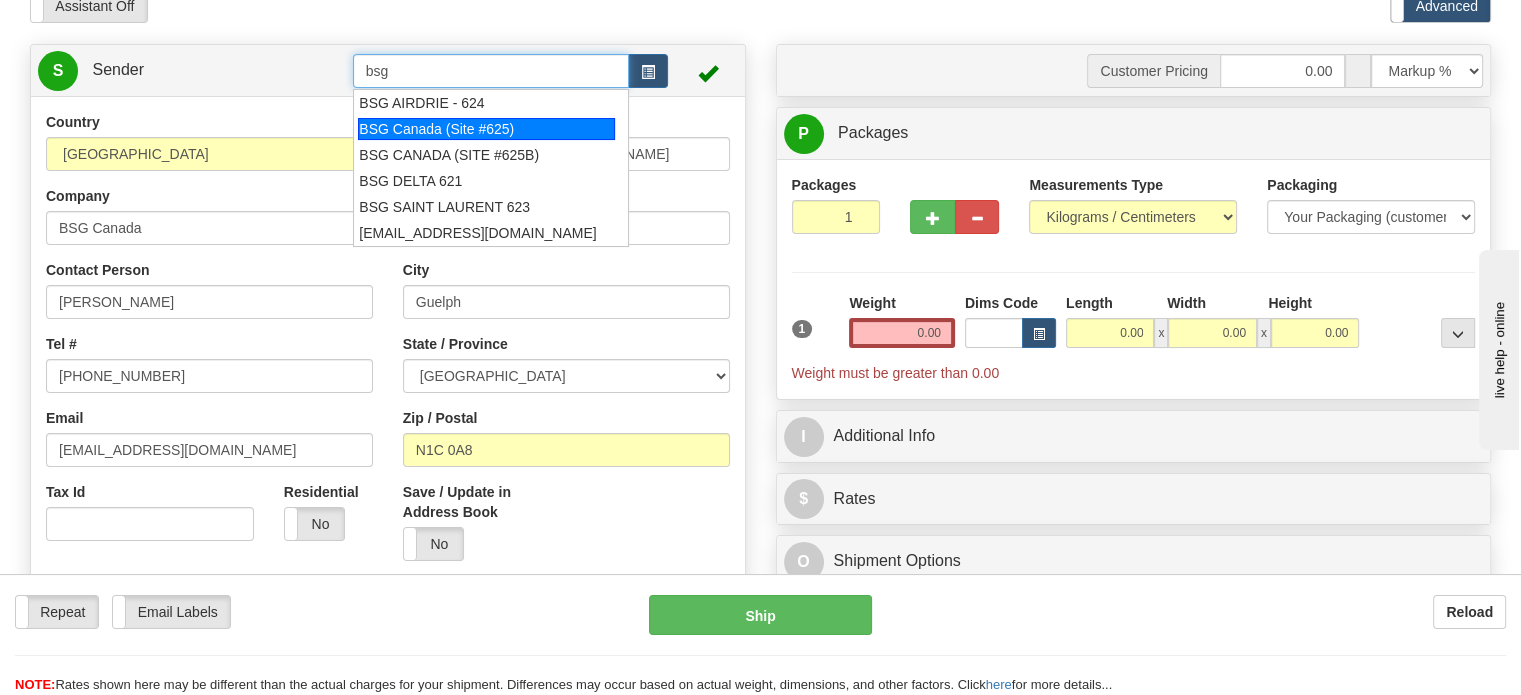scroll, scrollTop: 100, scrollLeft: 0, axis: vertical 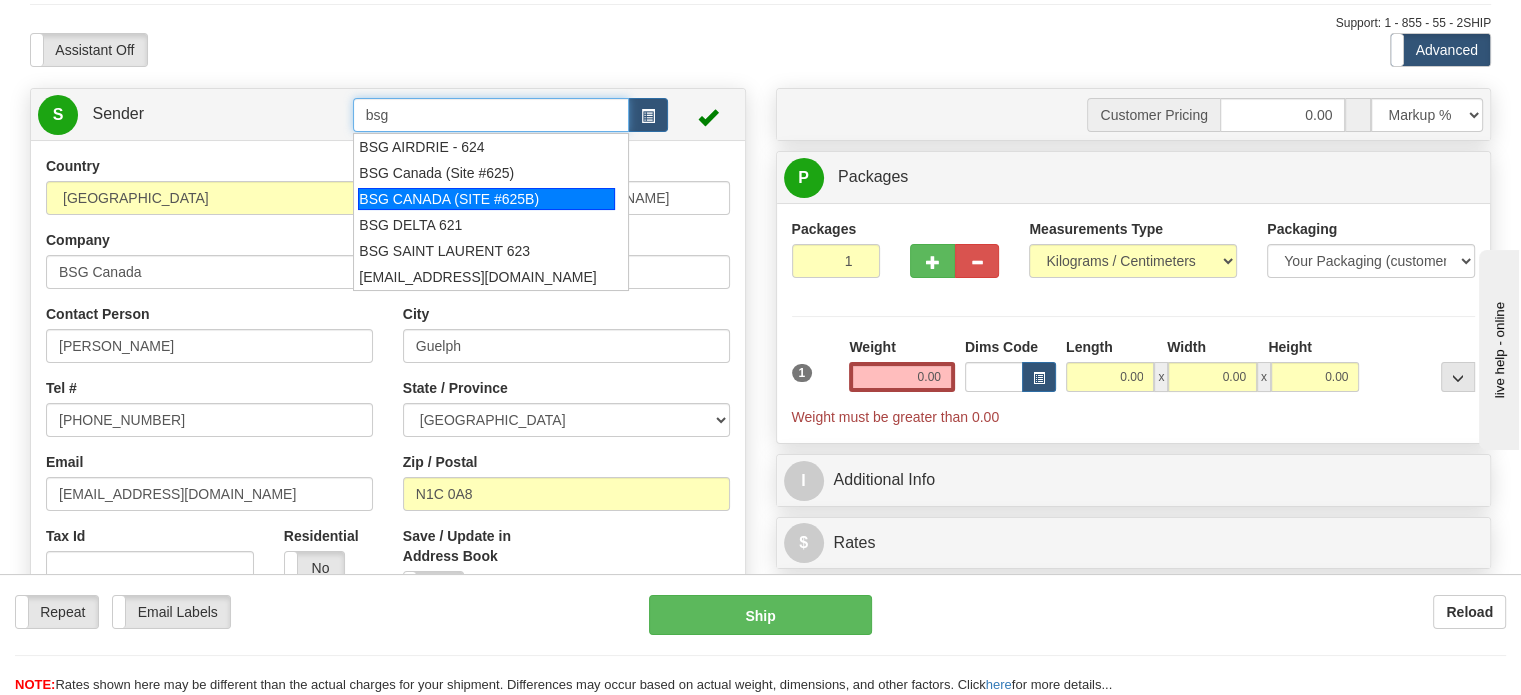 click on "BSG CANADA (SITE #625B)" at bounding box center [486, 199] 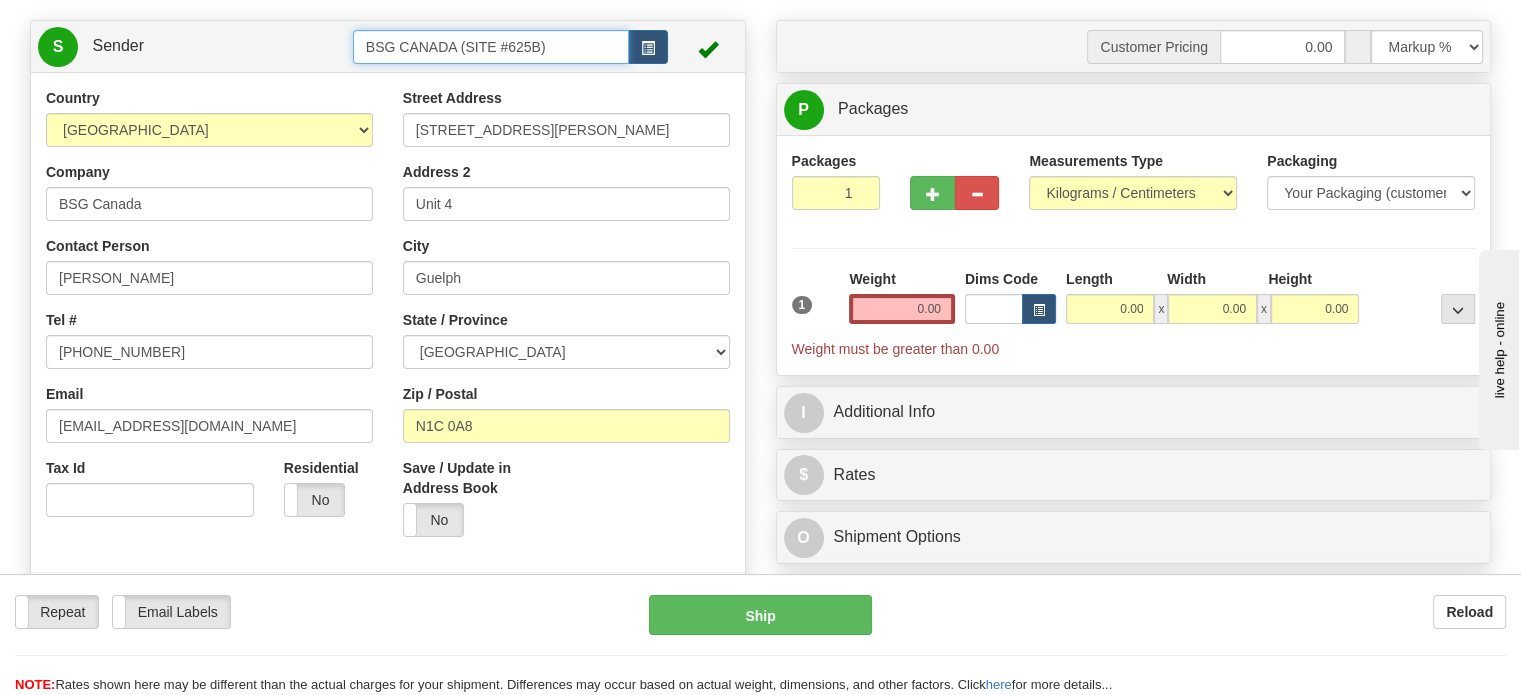 scroll, scrollTop: 200, scrollLeft: 0, axis: vertical 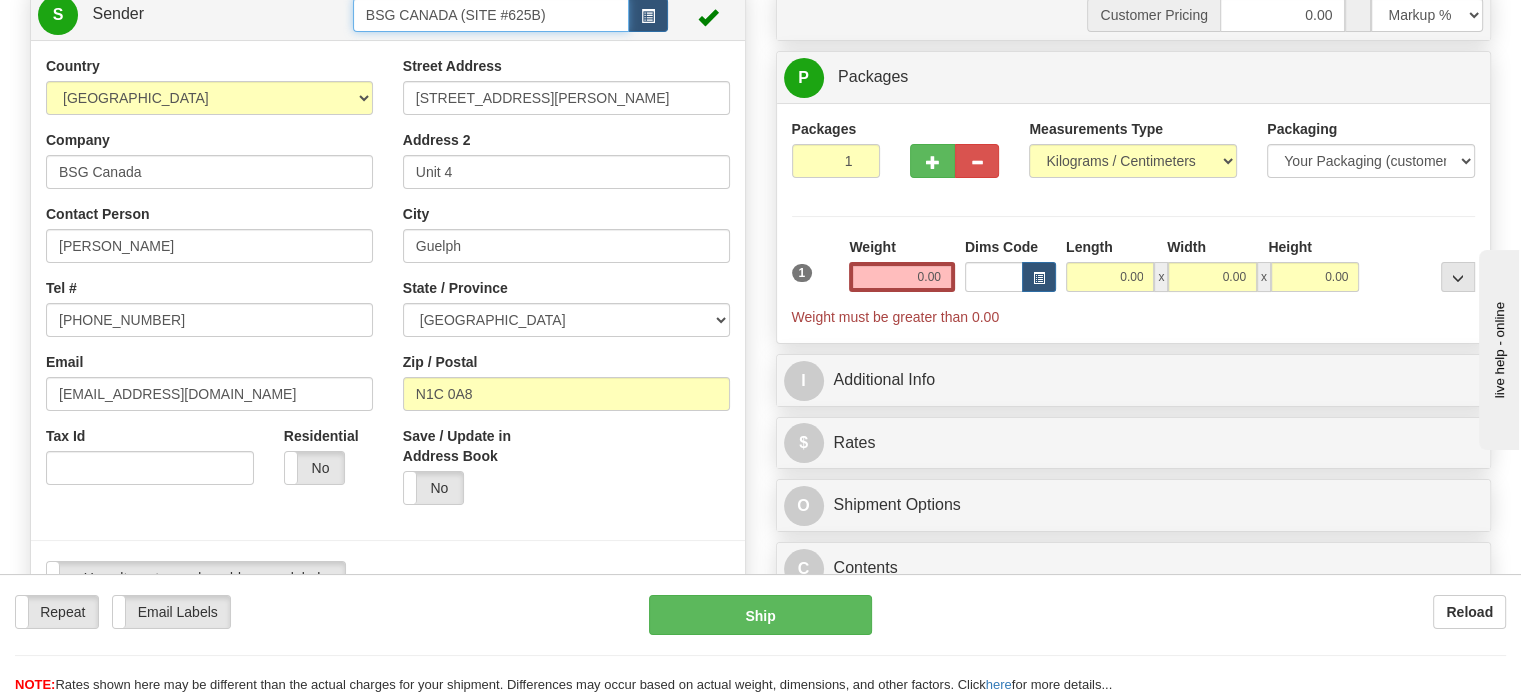 type on "BSG CANADA (SITE #625B)" 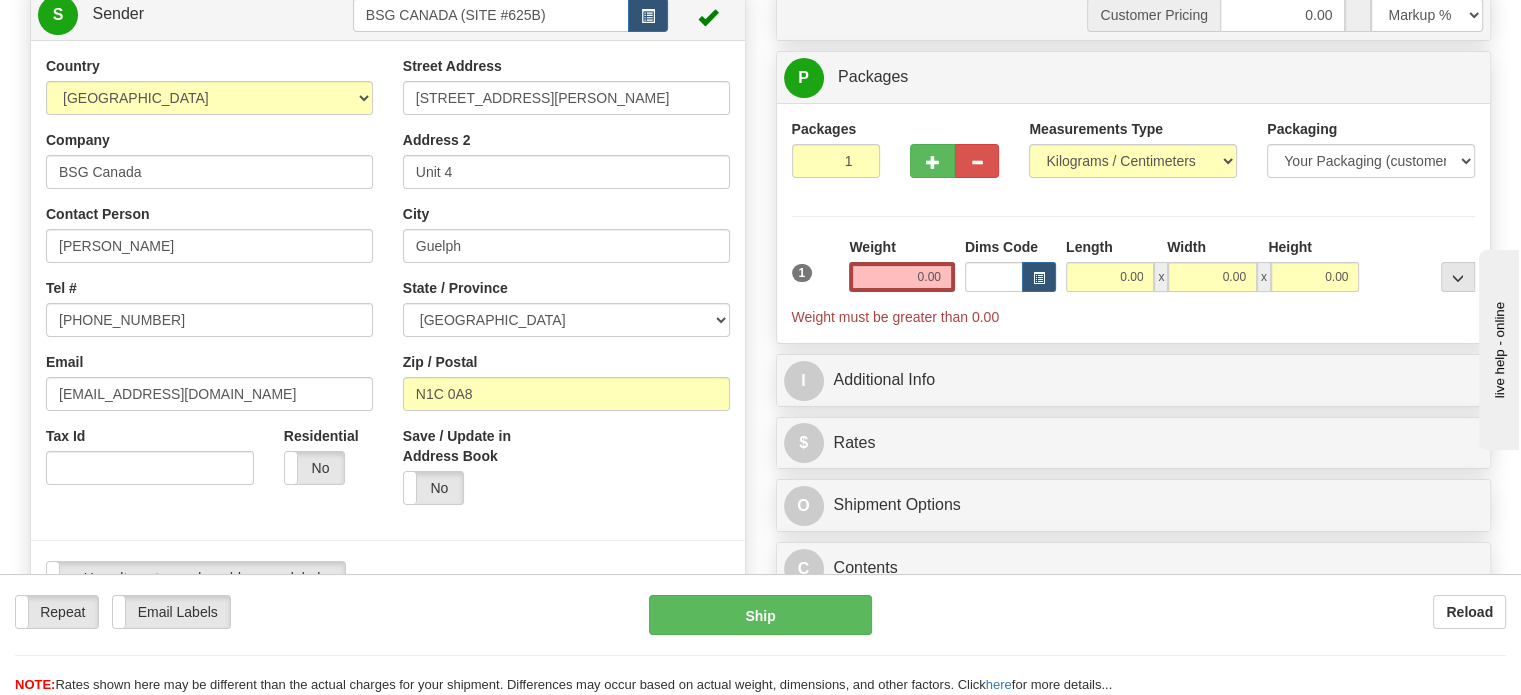 click on "Weight
0.00" at bounding box center (902, 264) 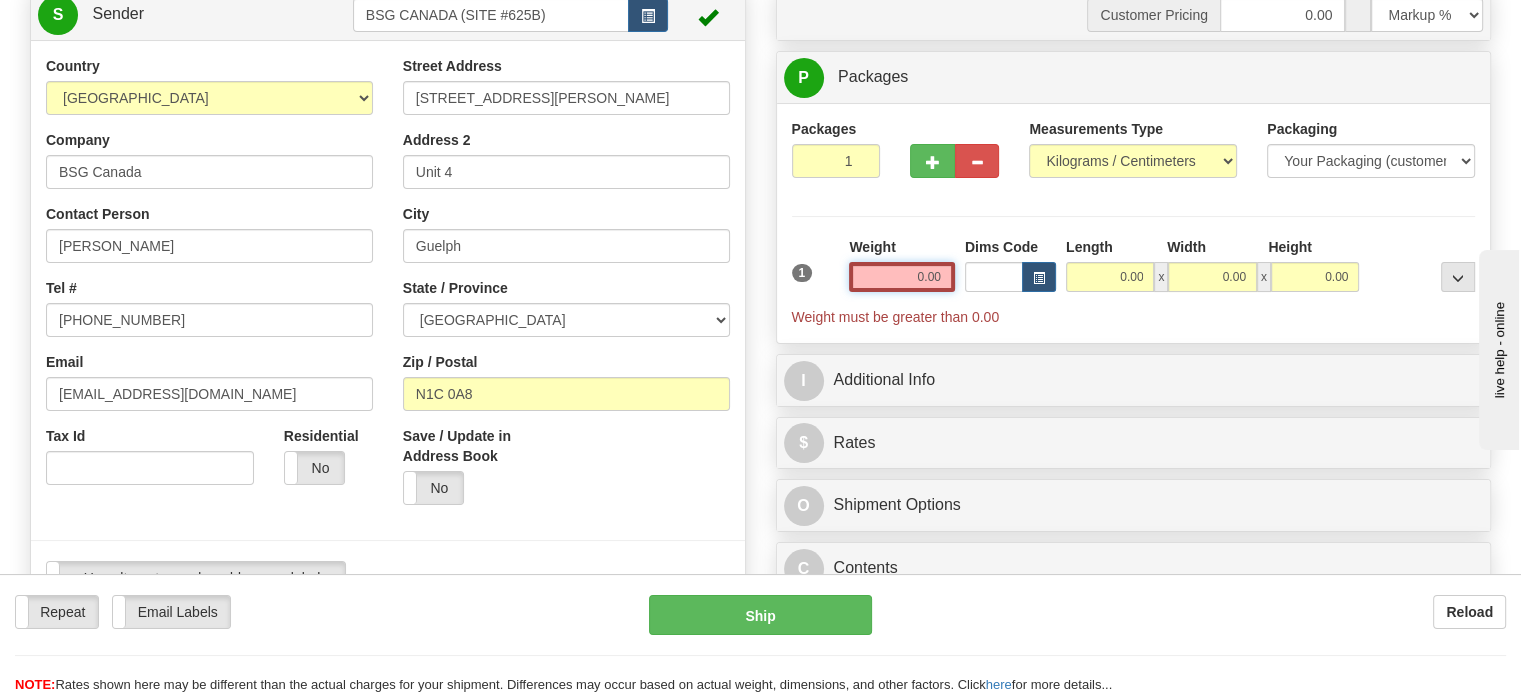 click on "0.00" at bounding box center (902, 277) 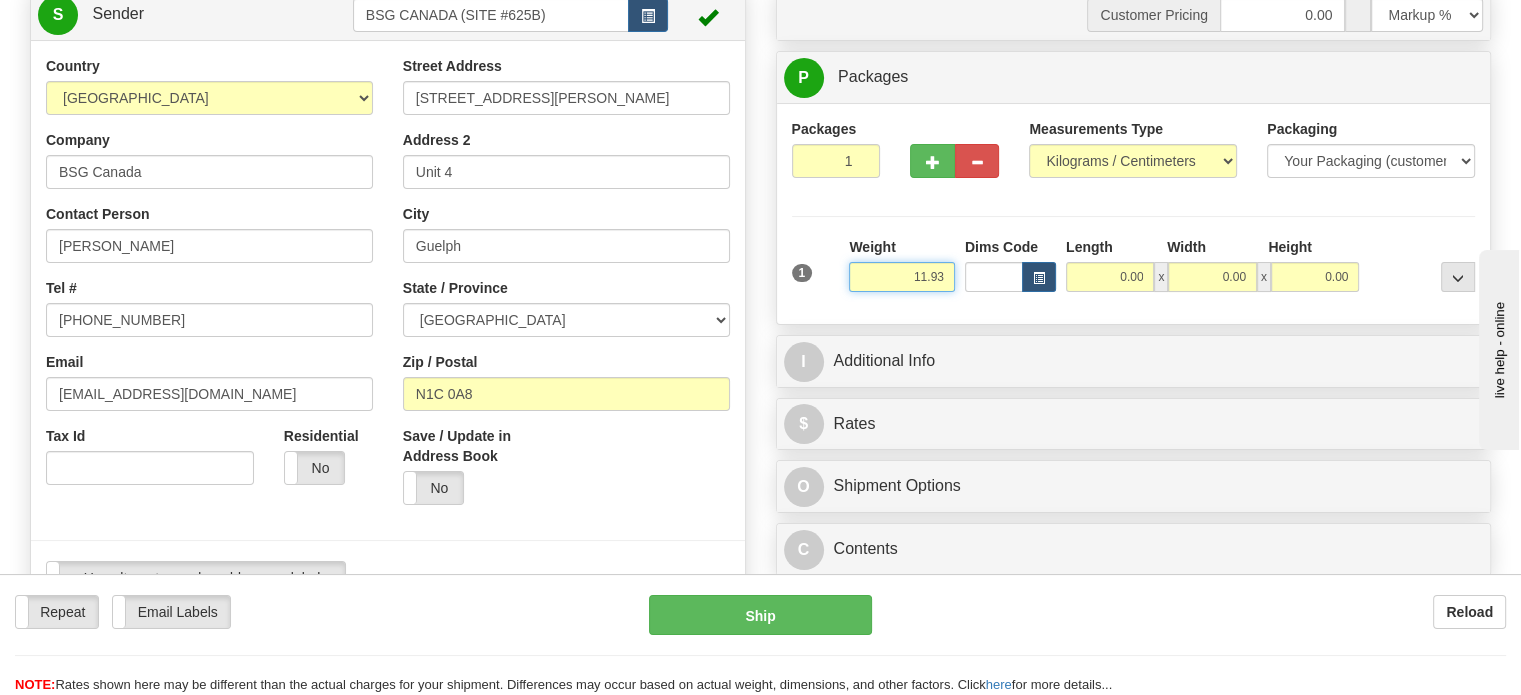 type on "11.93" 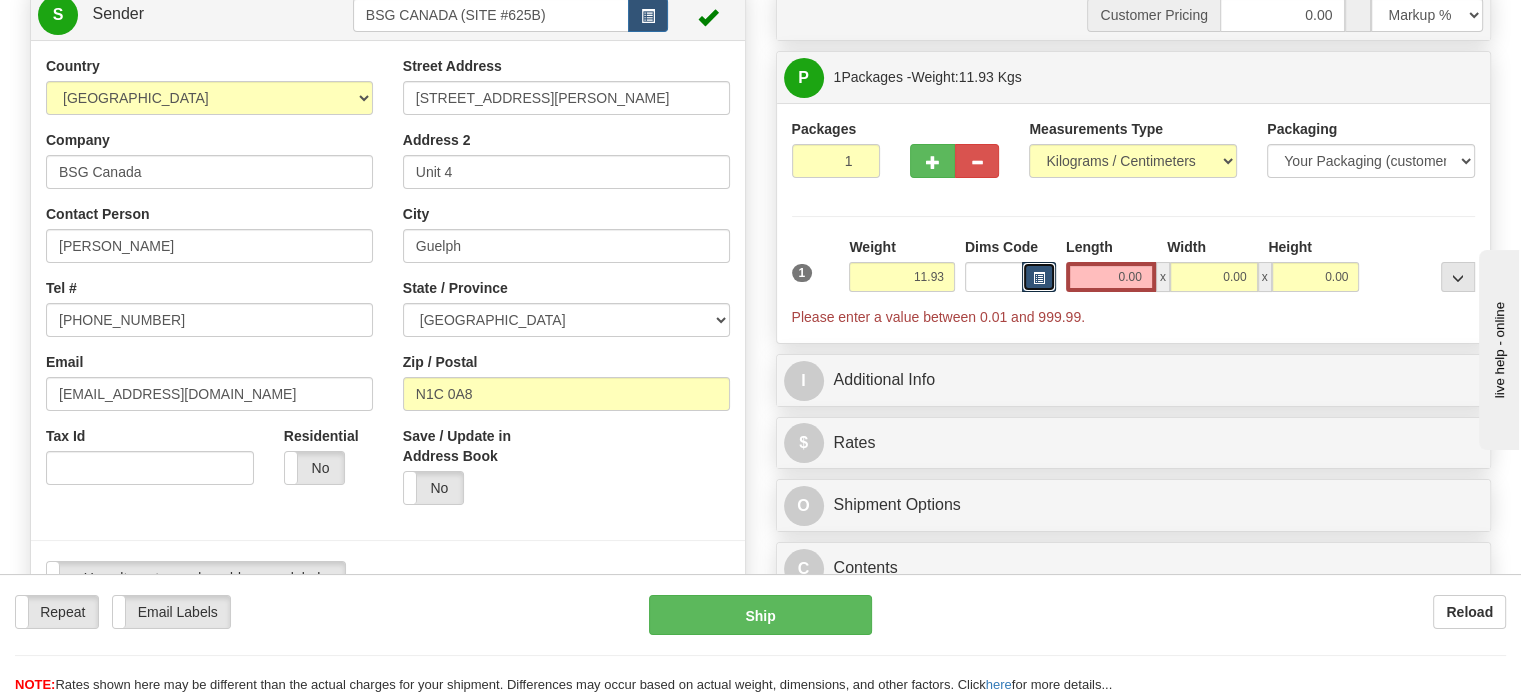 type 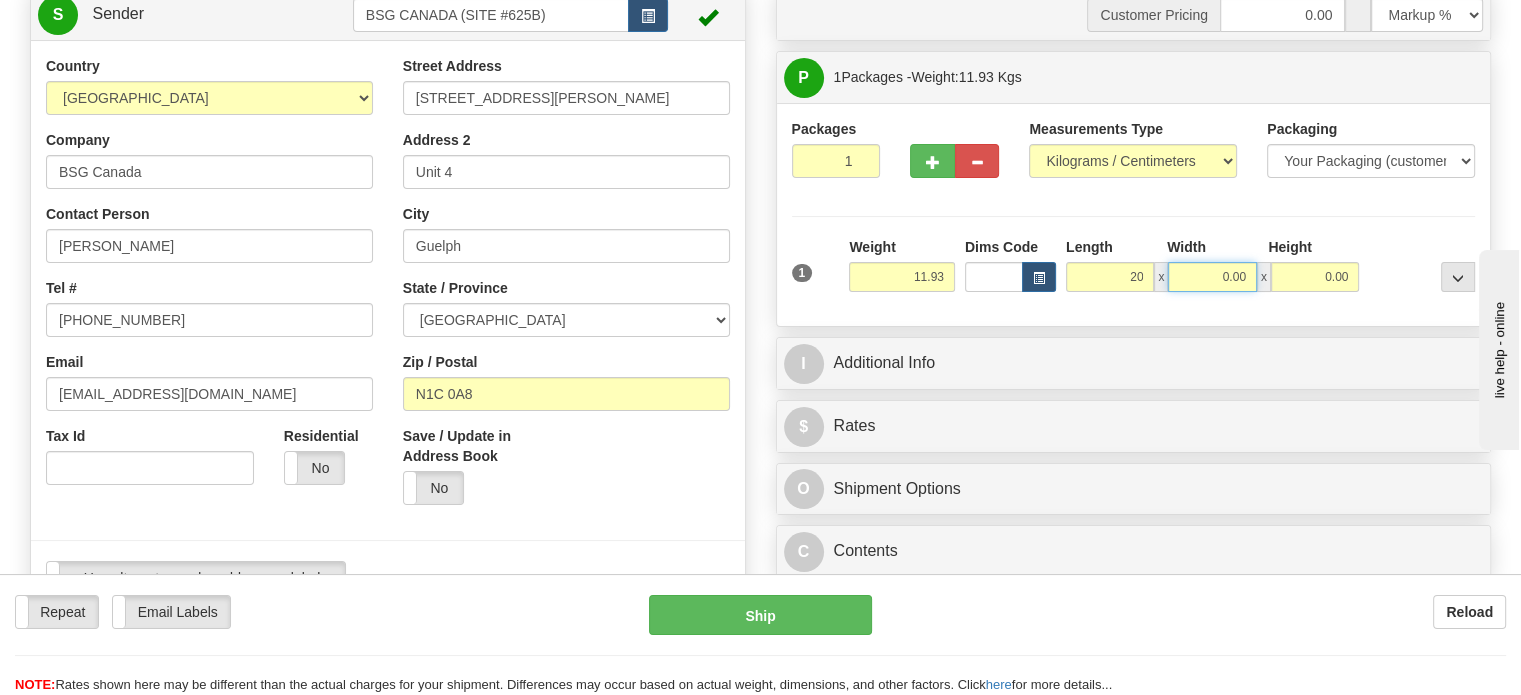 type on "20.00" 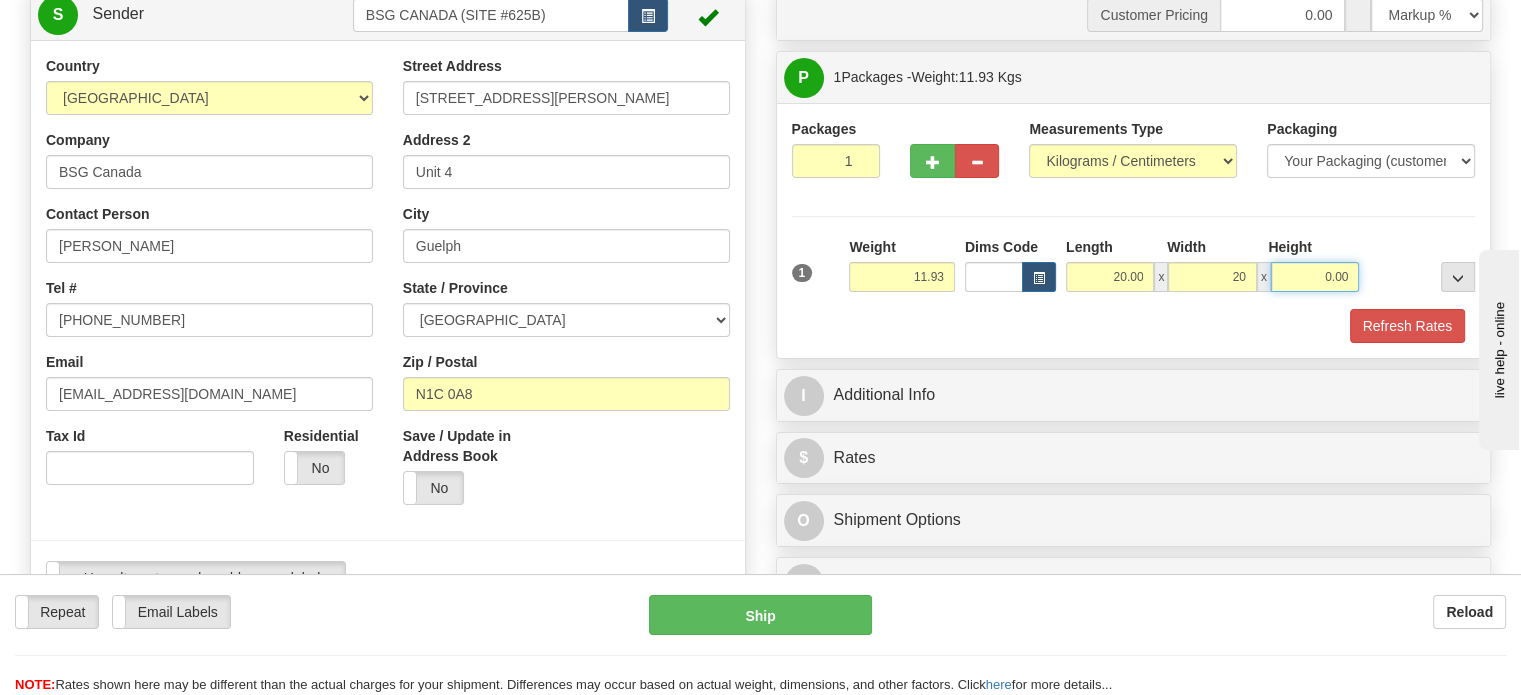 type on "20.00" 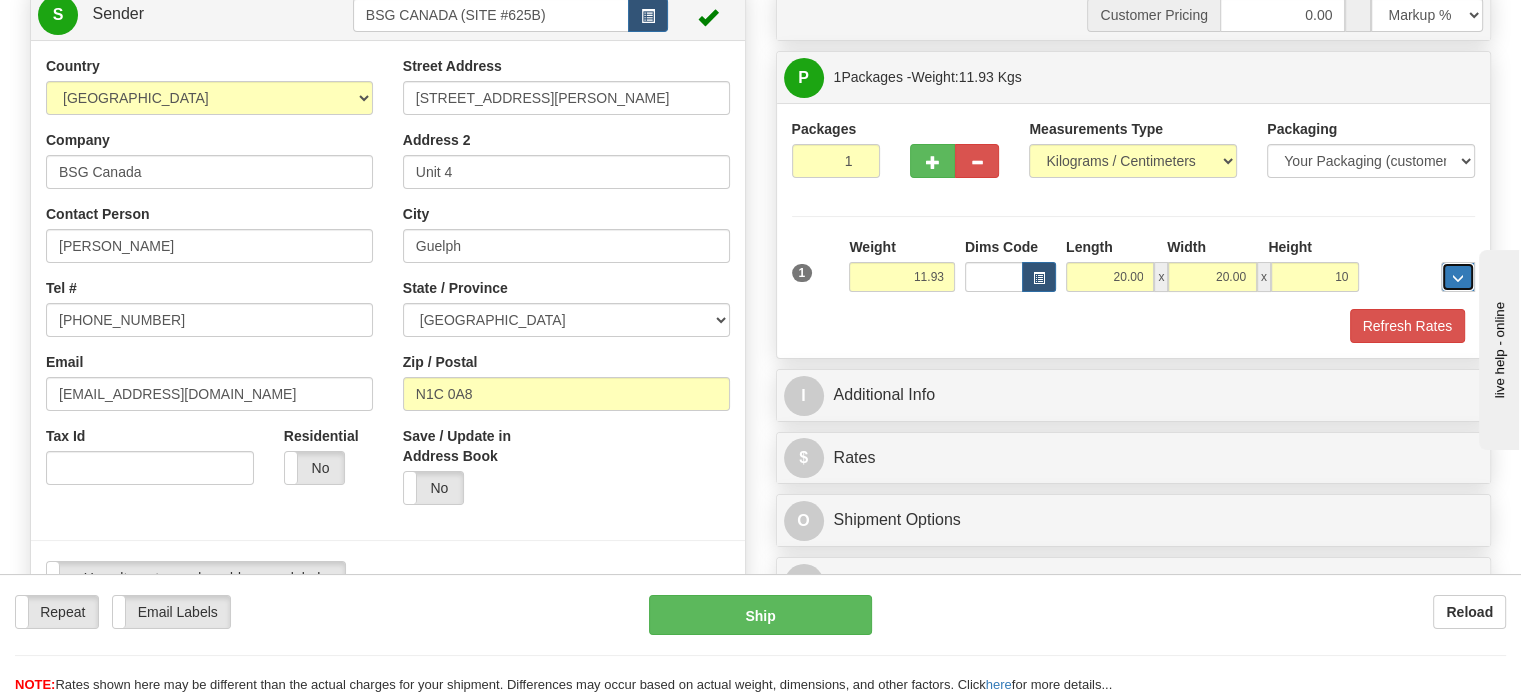 type on "10.00" 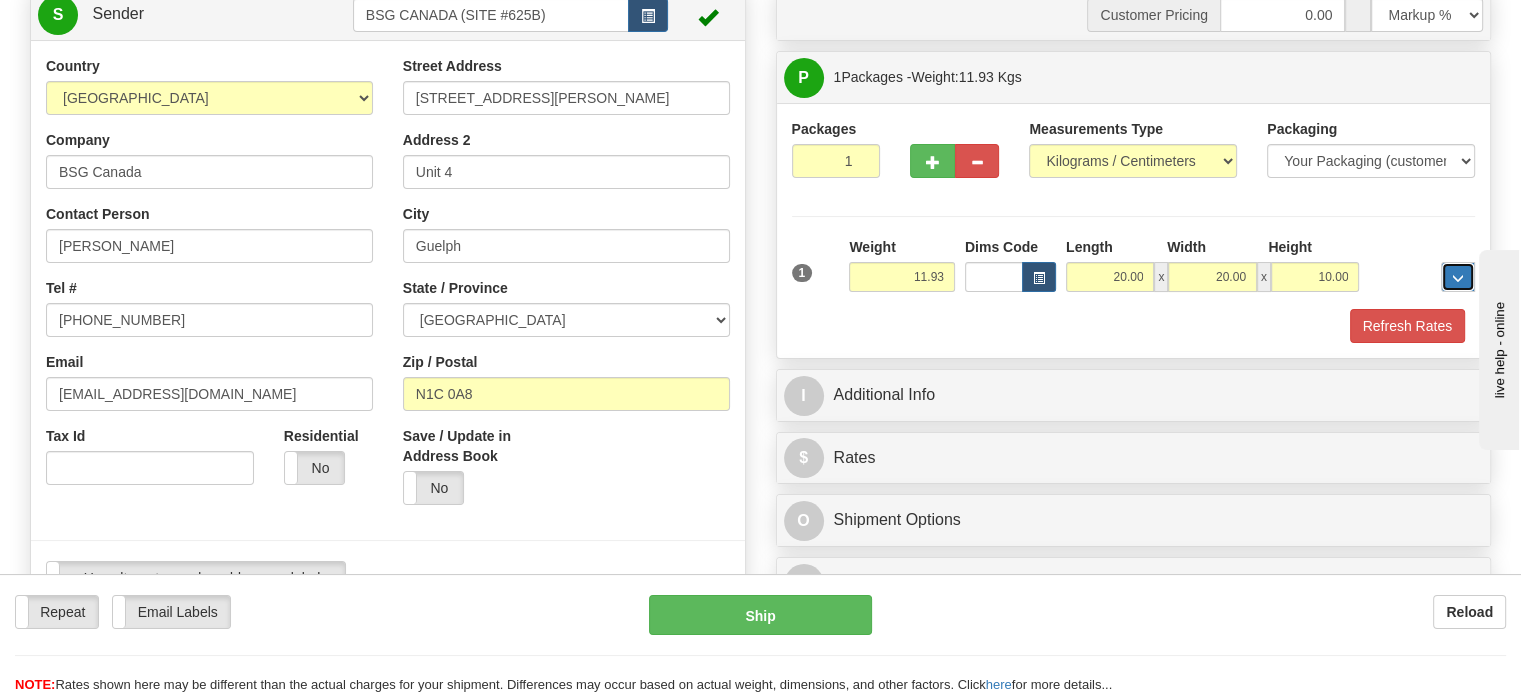 type 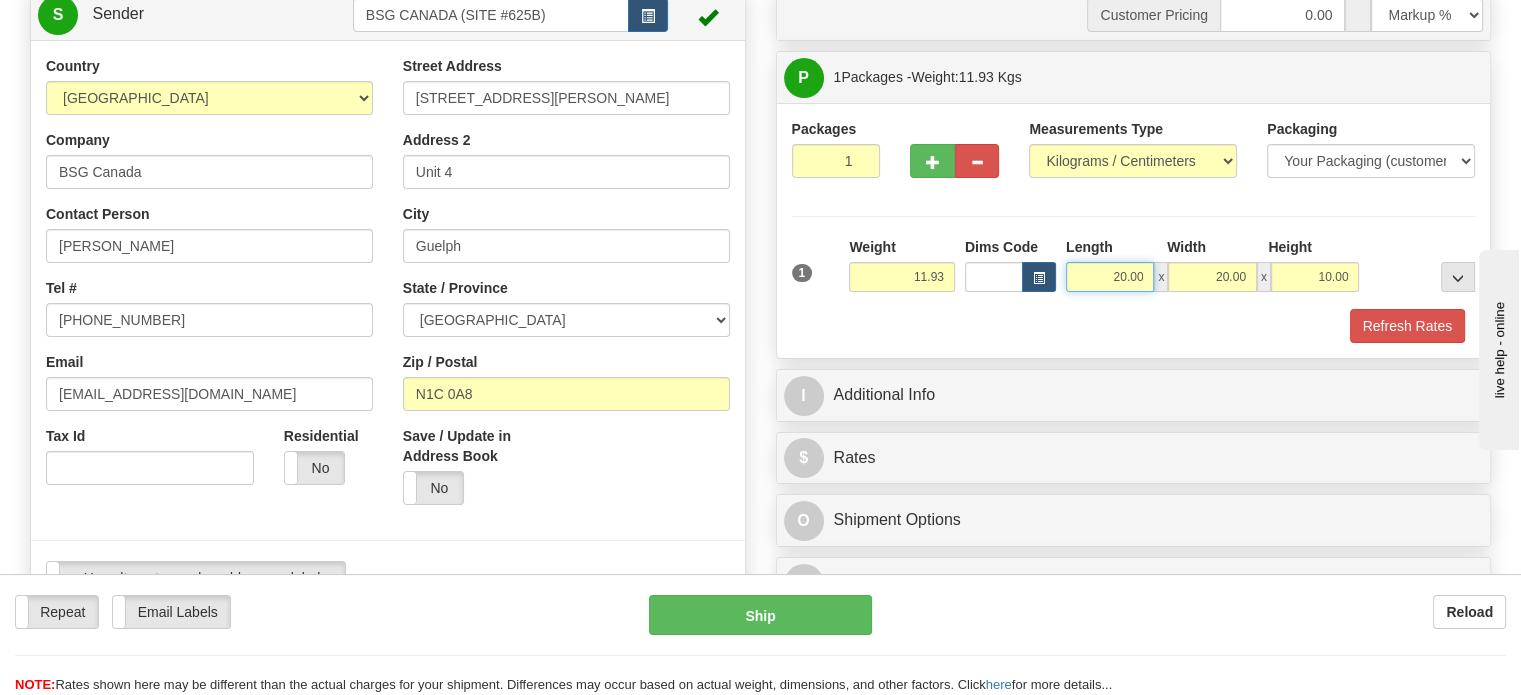 click on "20.00" at bounding box center (1110, 277) 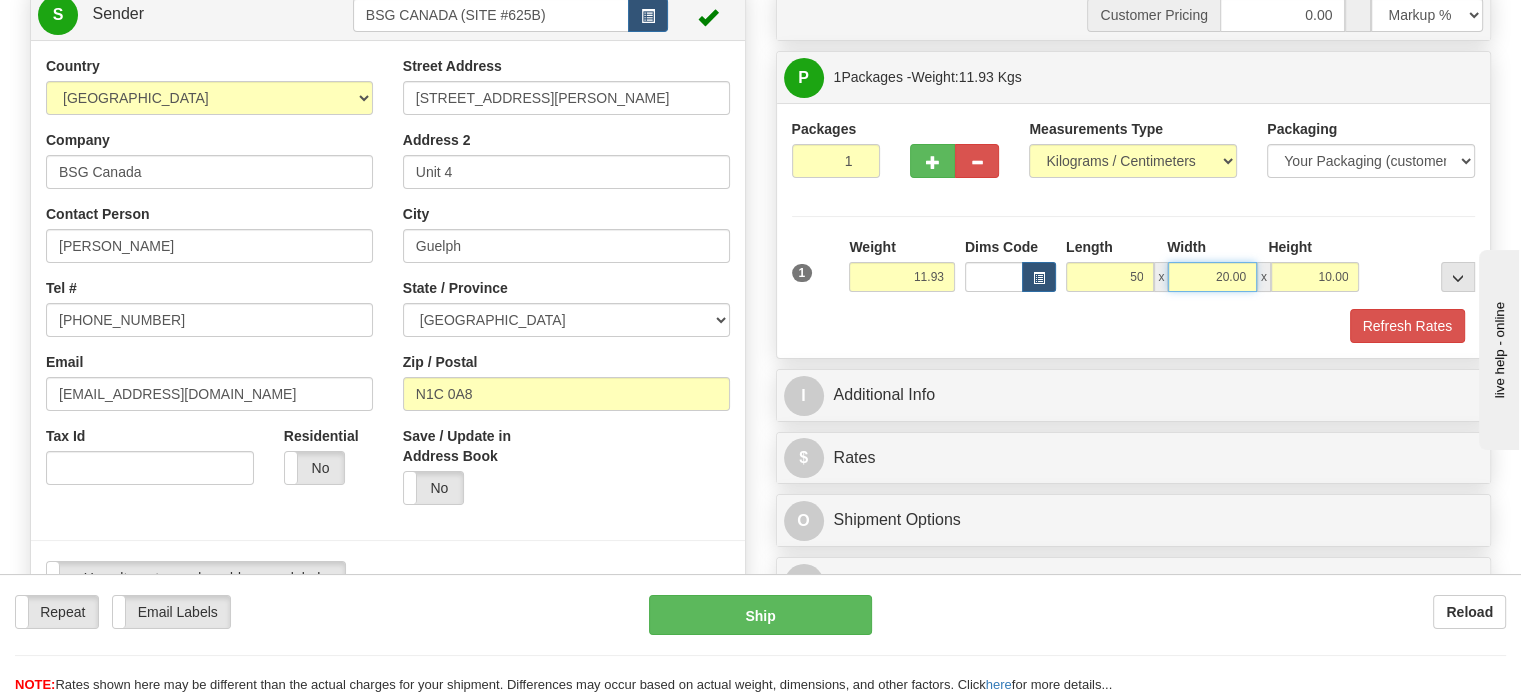 type on "50.00" 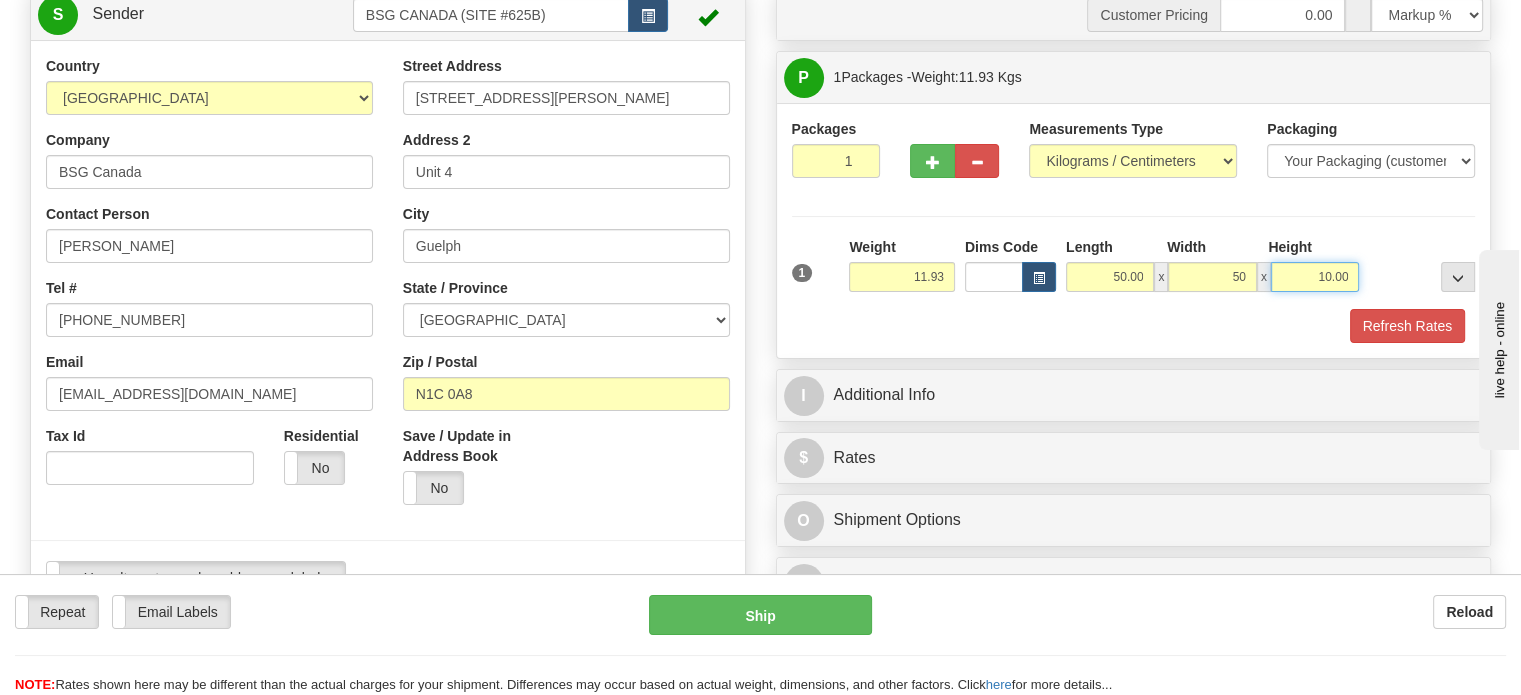 type on "50.00" 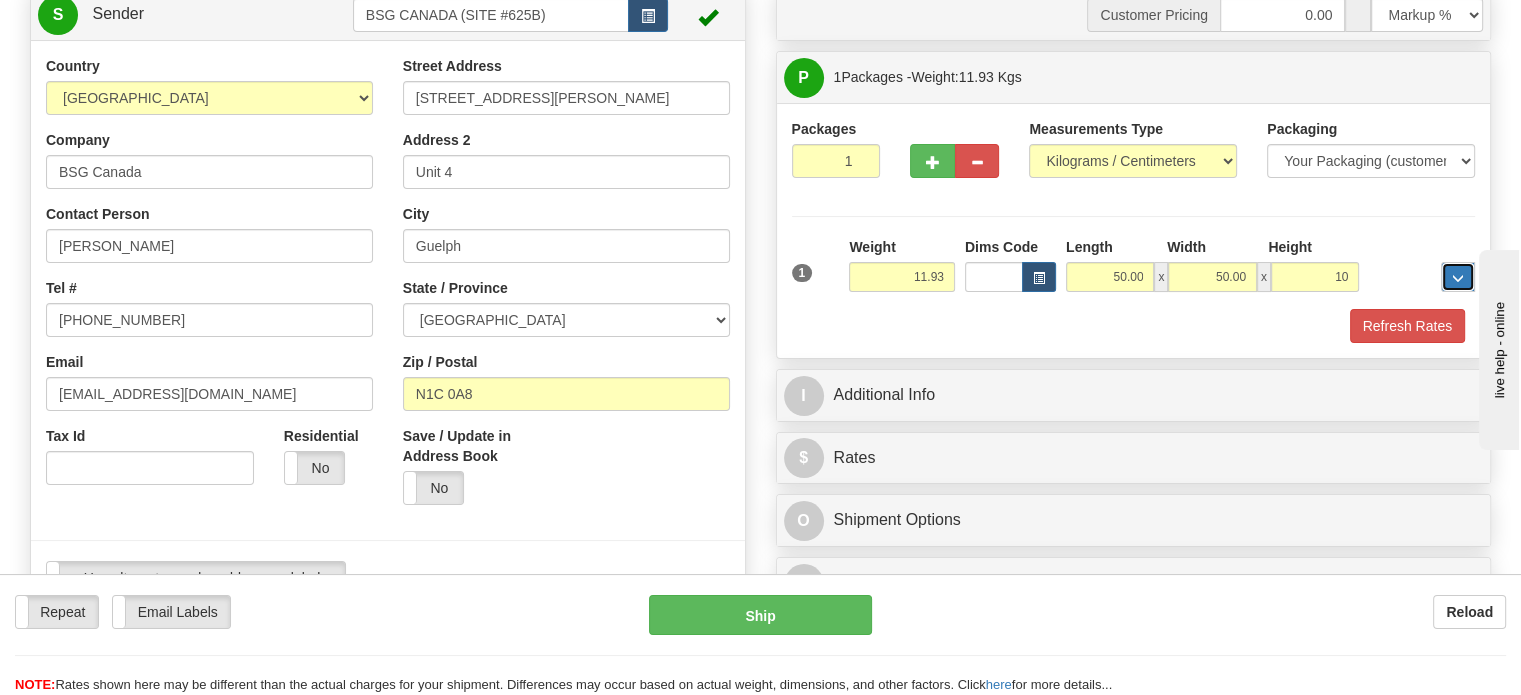 type on "10.00" 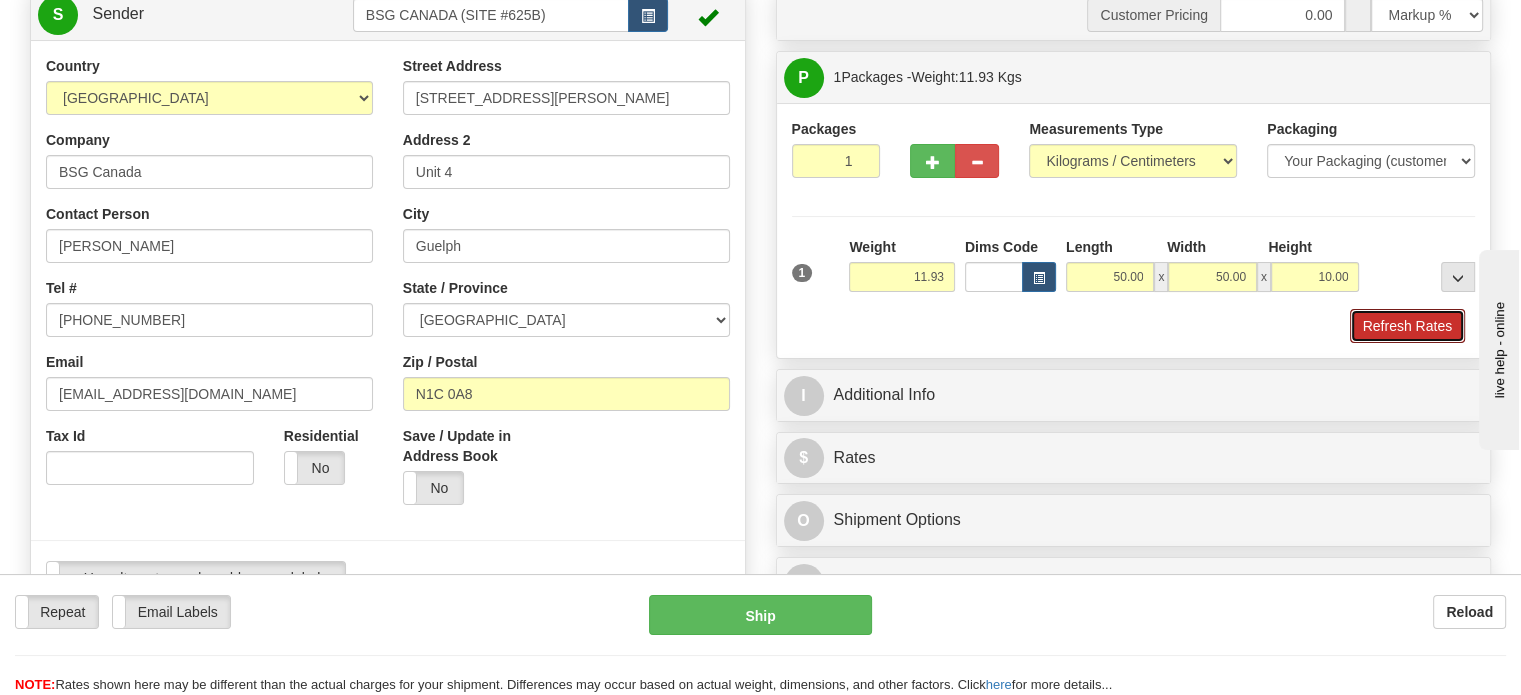 type 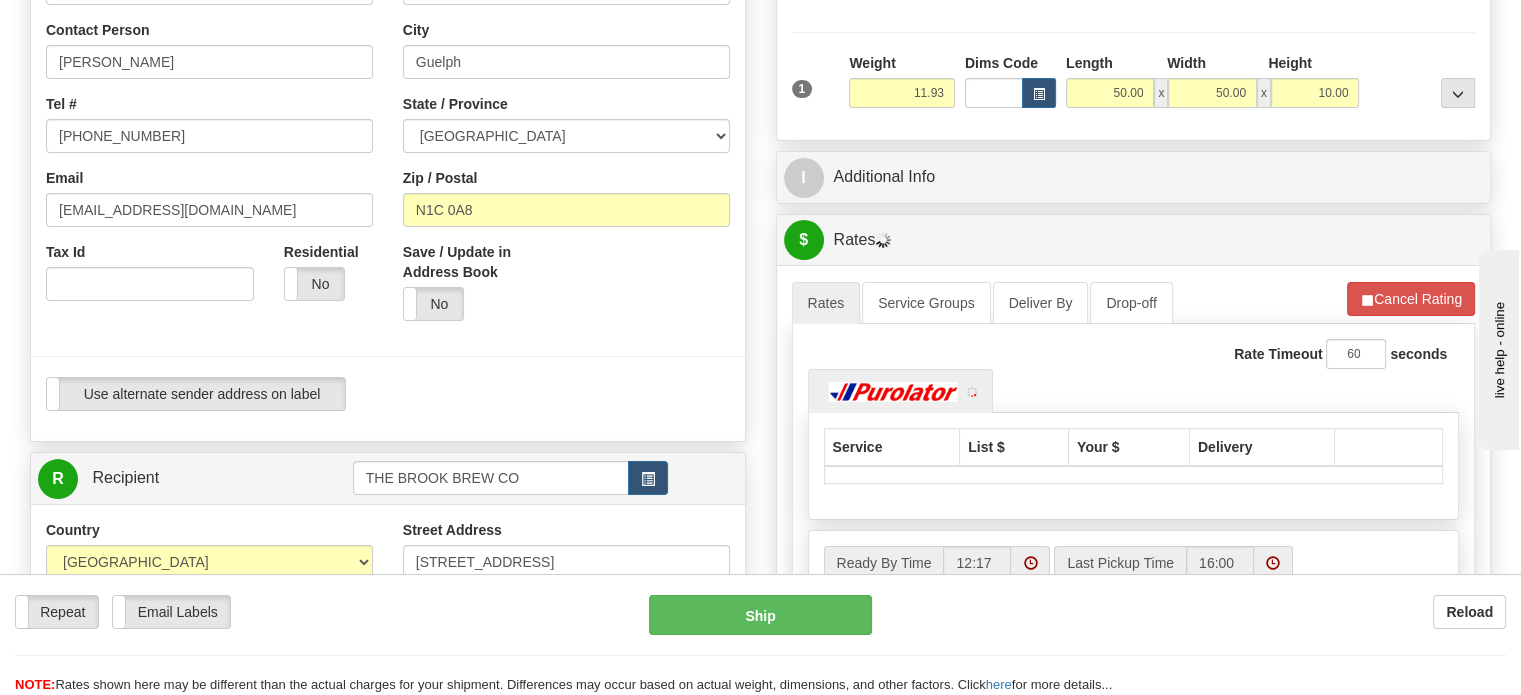 scroll, scrollTop: 500, scrollLeft: 0, axis: vertical 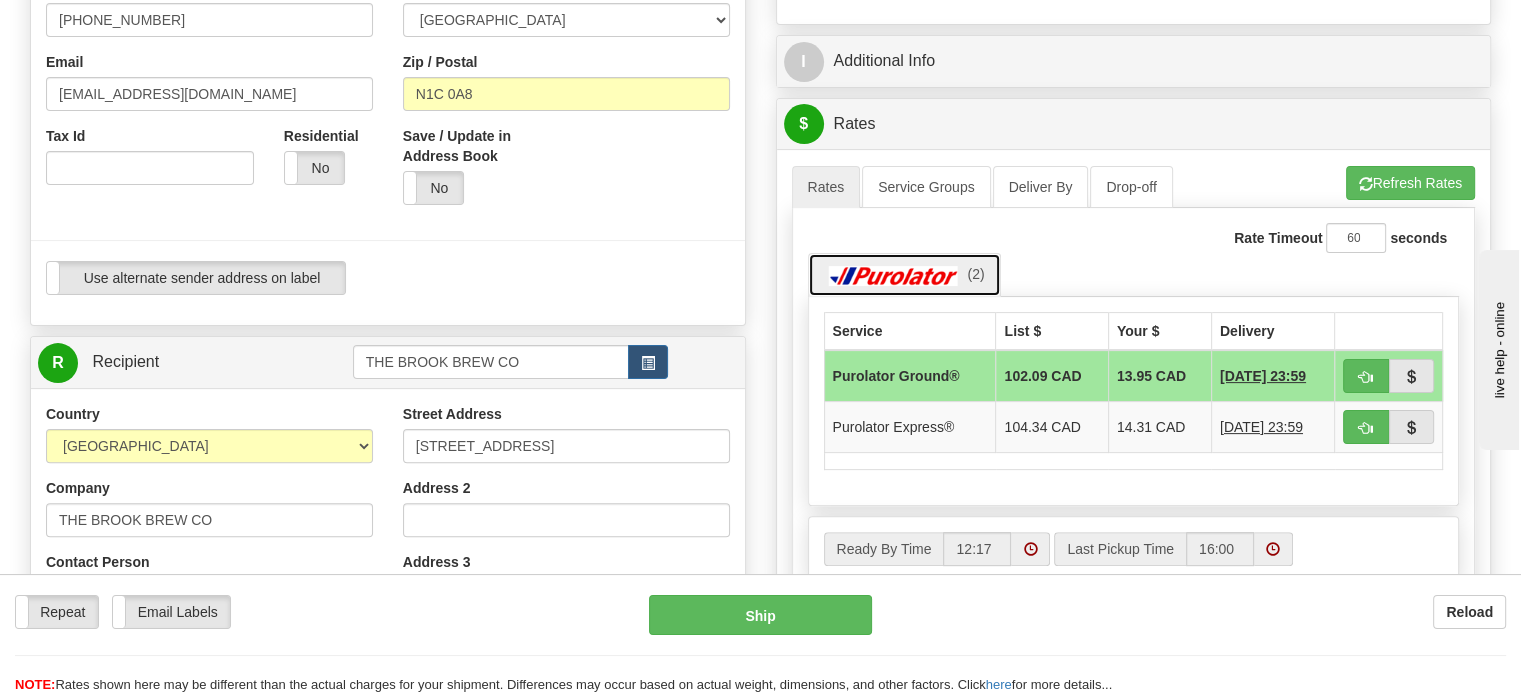 click on "(2)" at bounding box center (904, 274) 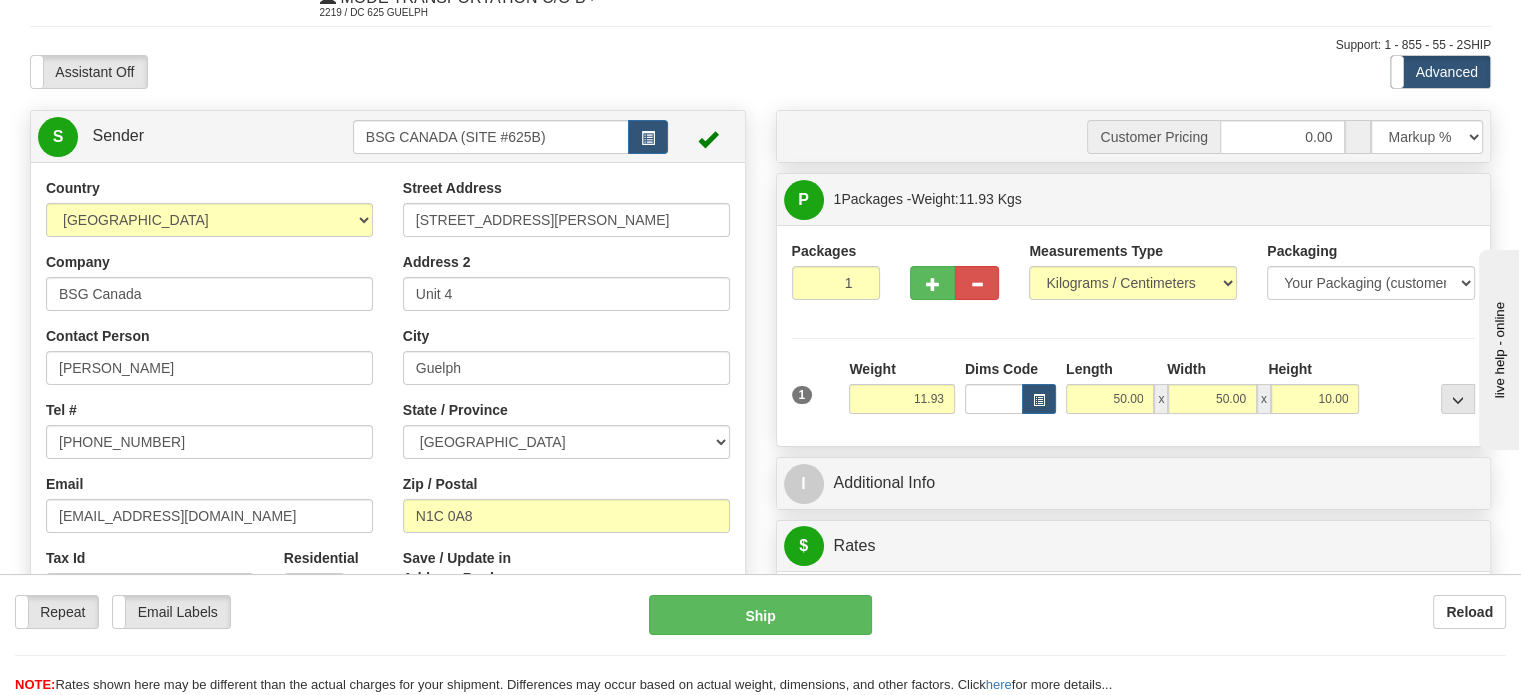 scroll, scrollTop: 0, scrollLeft: 0, axis: both 